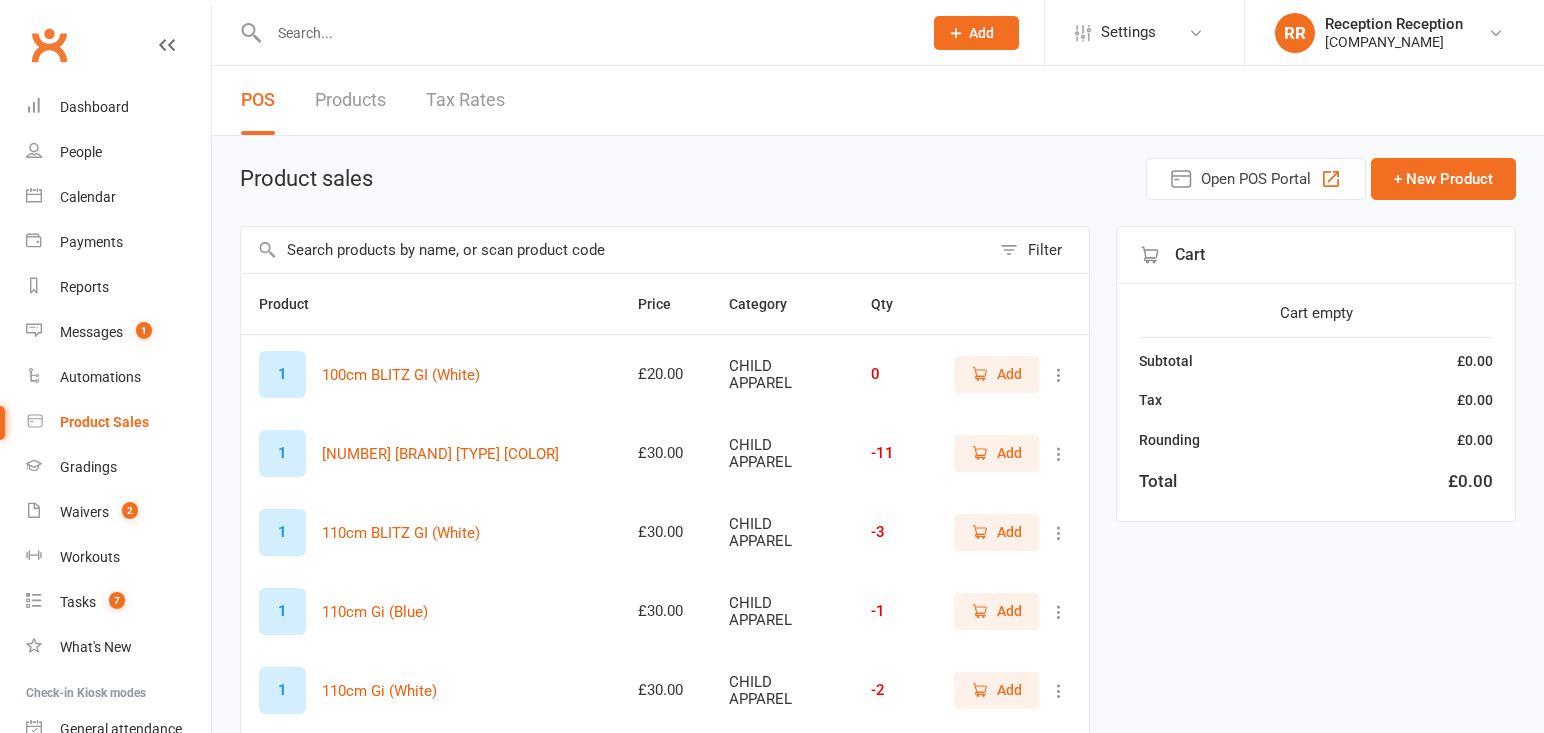 select on "50" 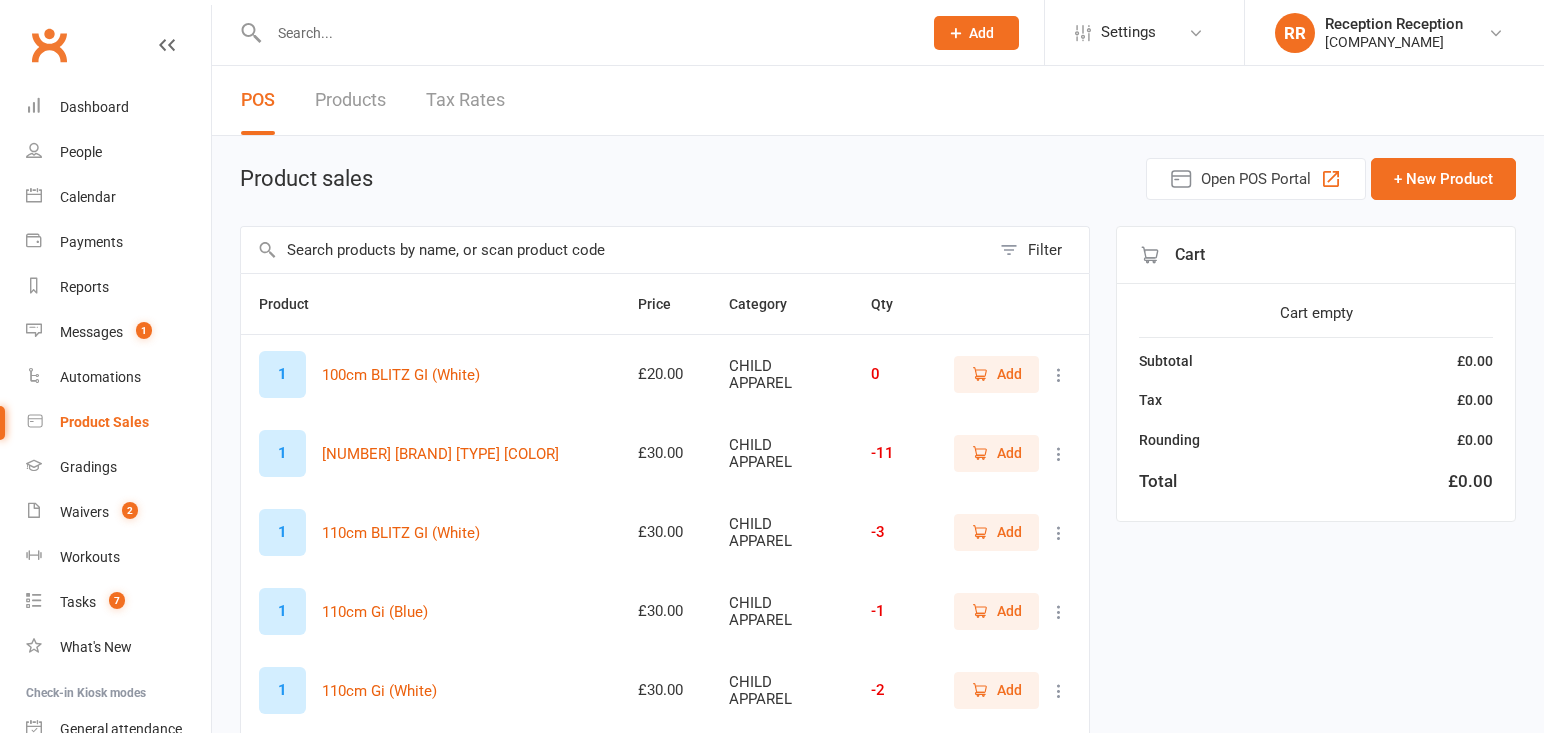 click at bounding box center [585, 33] 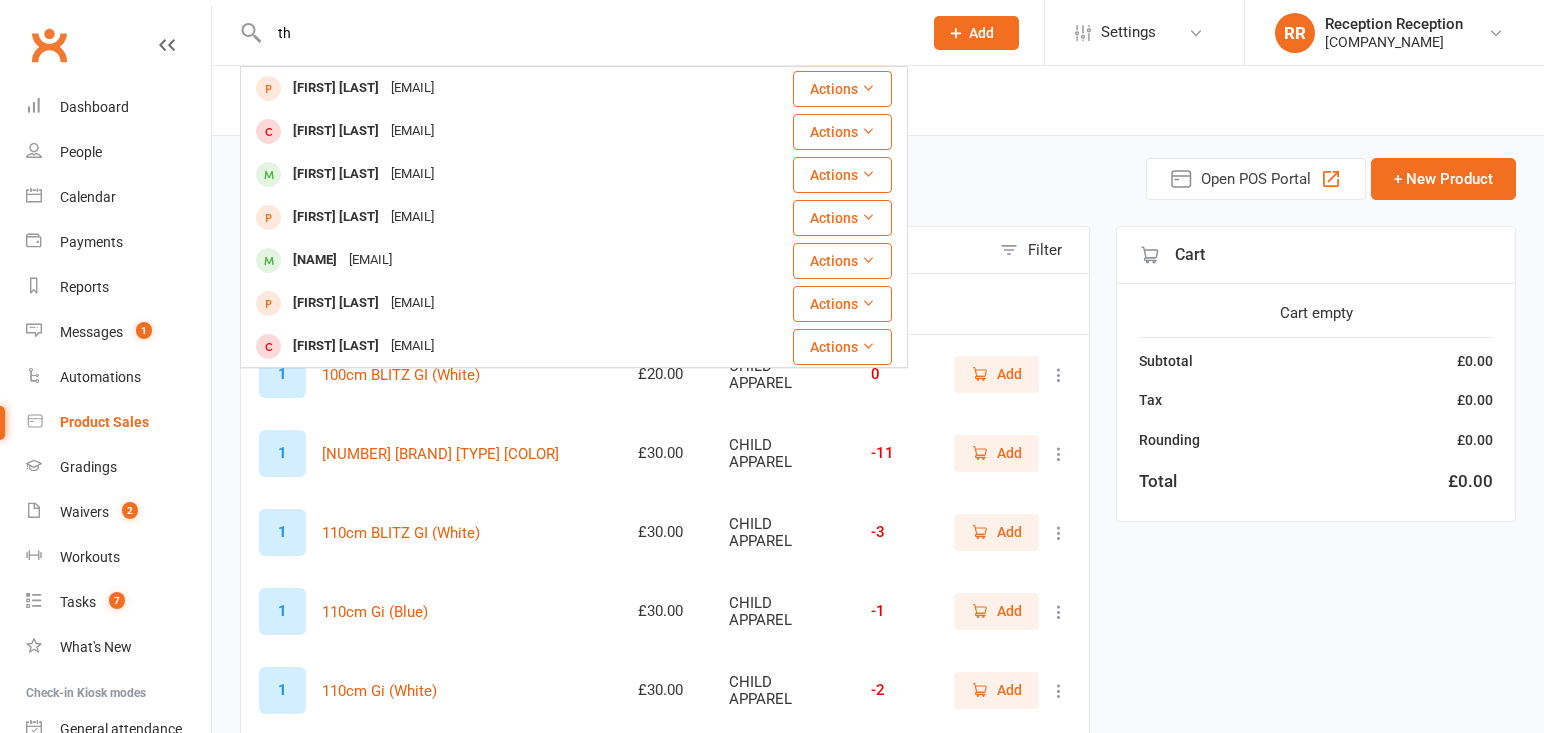 type on "t" 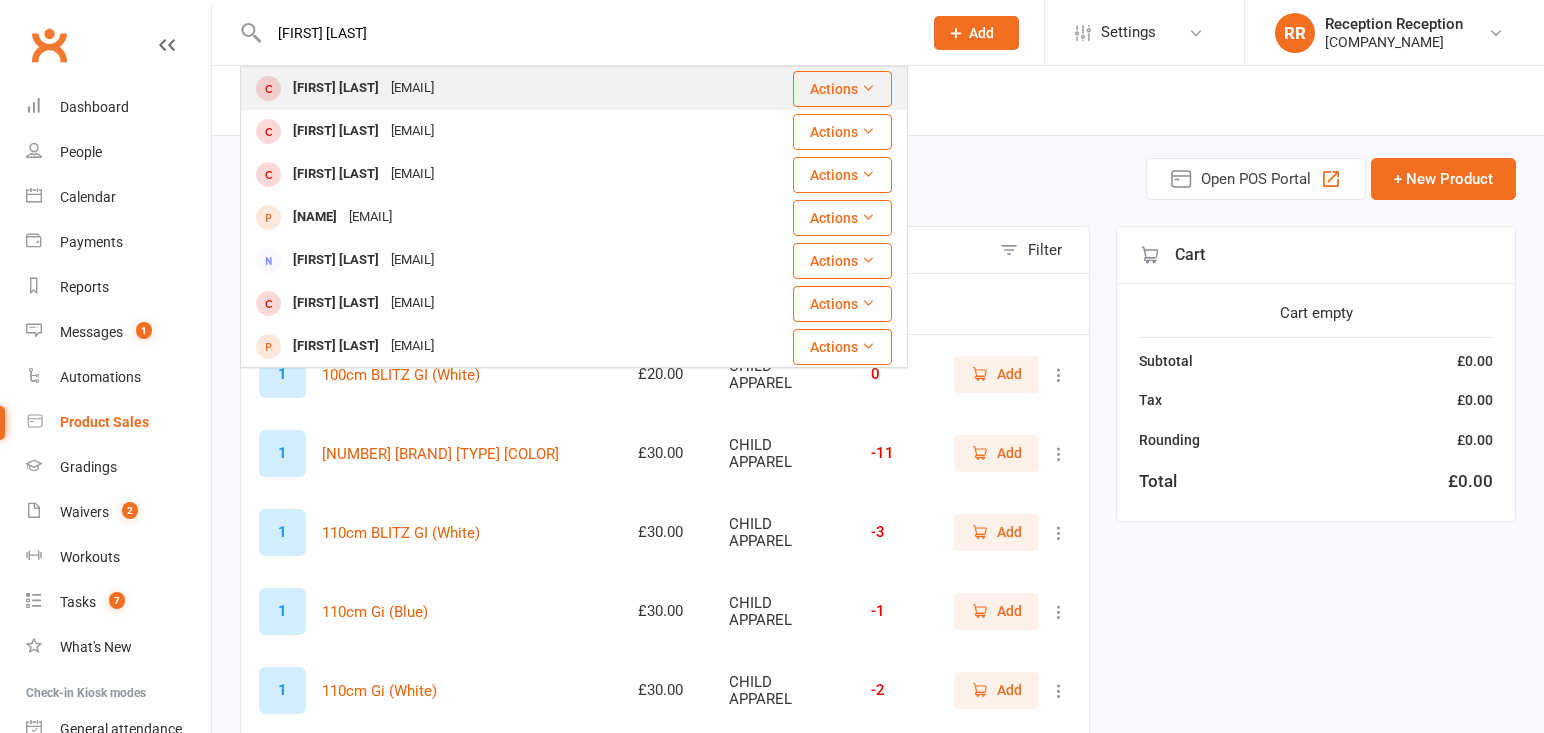 type on "kabir bhandal" 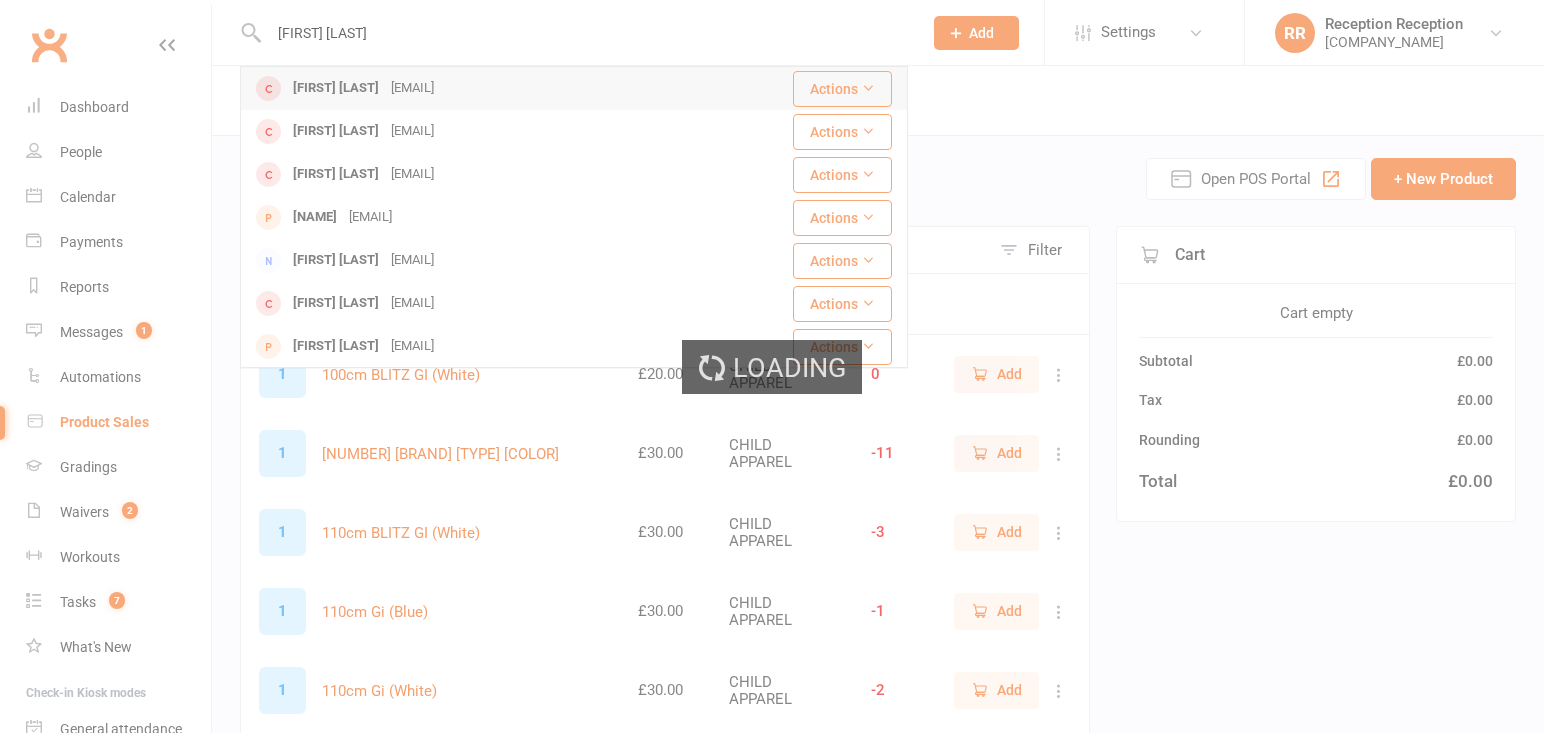 type 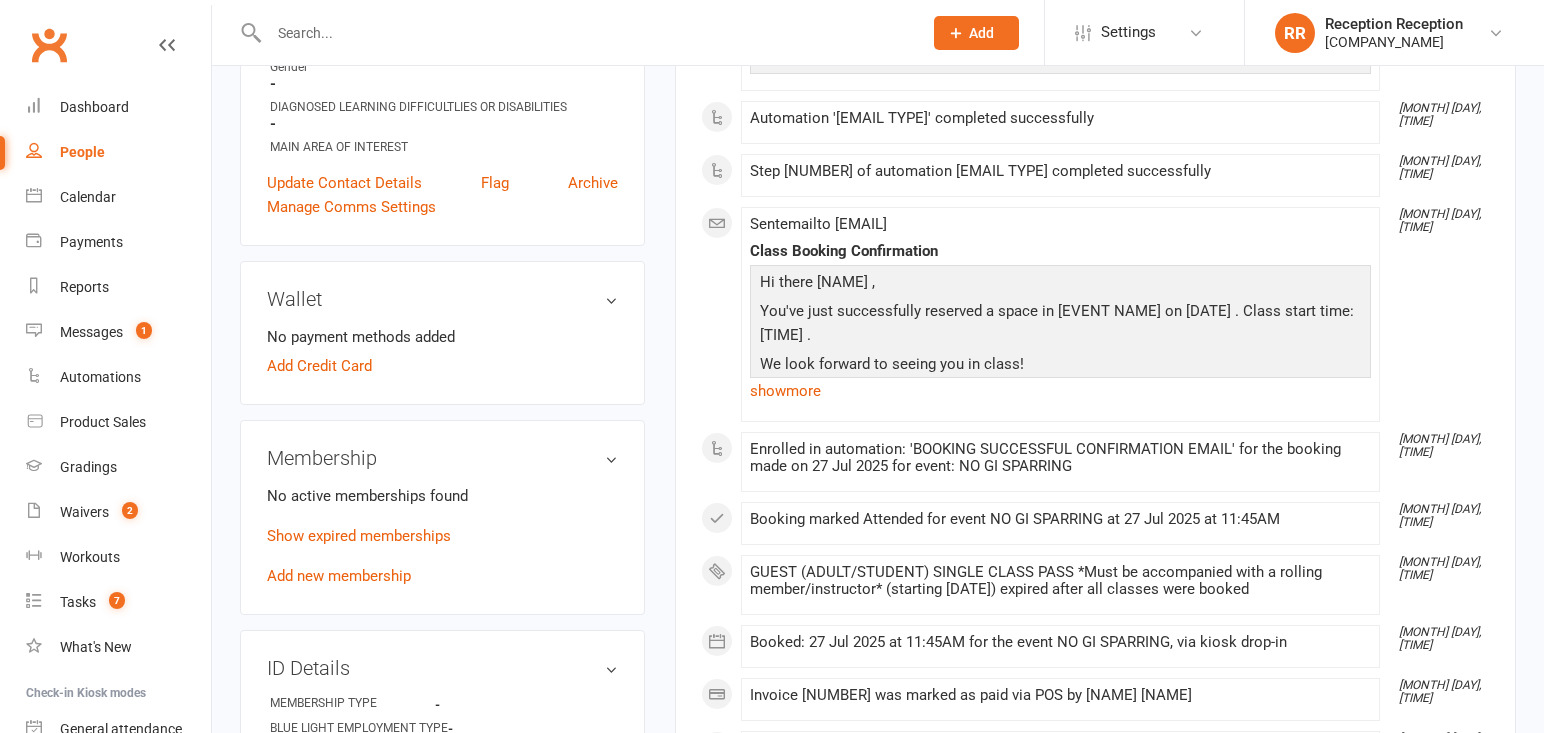 scroll, scrollTop: 468, scrollLeft: 0, axis: vertical 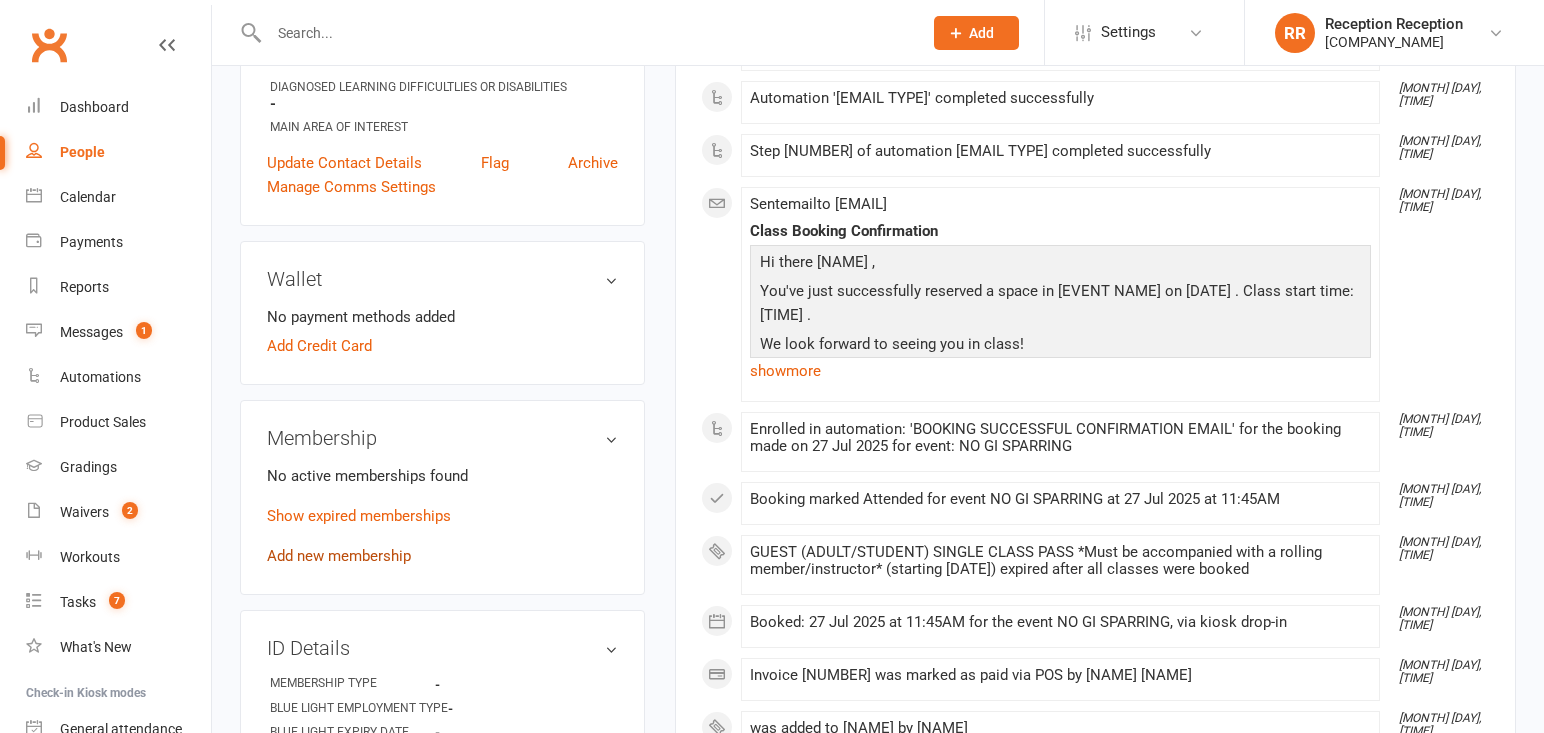 click on "Add new membership" at bounding box center (339, 556) 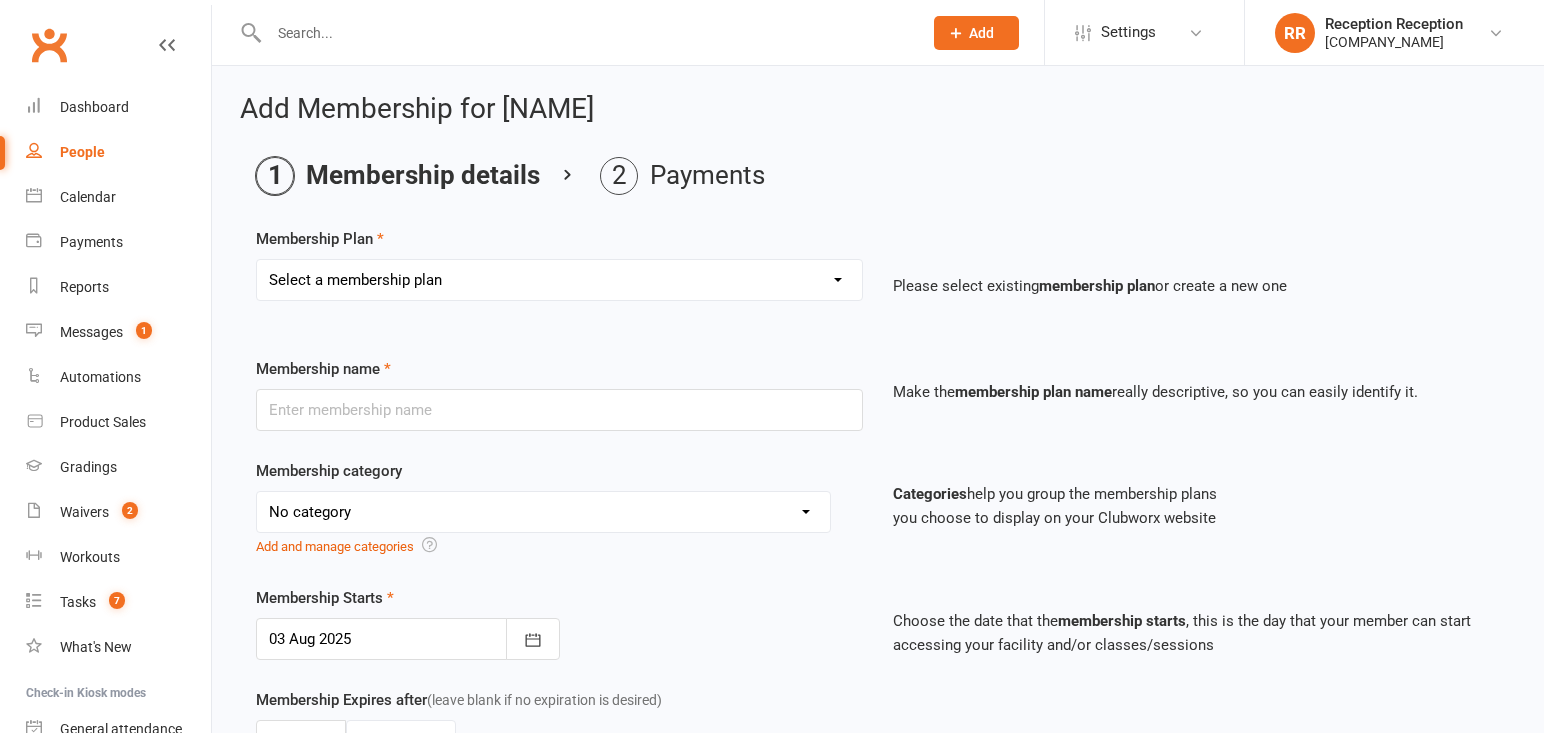 scroll, scrollTop: 2, scrollLeft: 0, axis: vertical 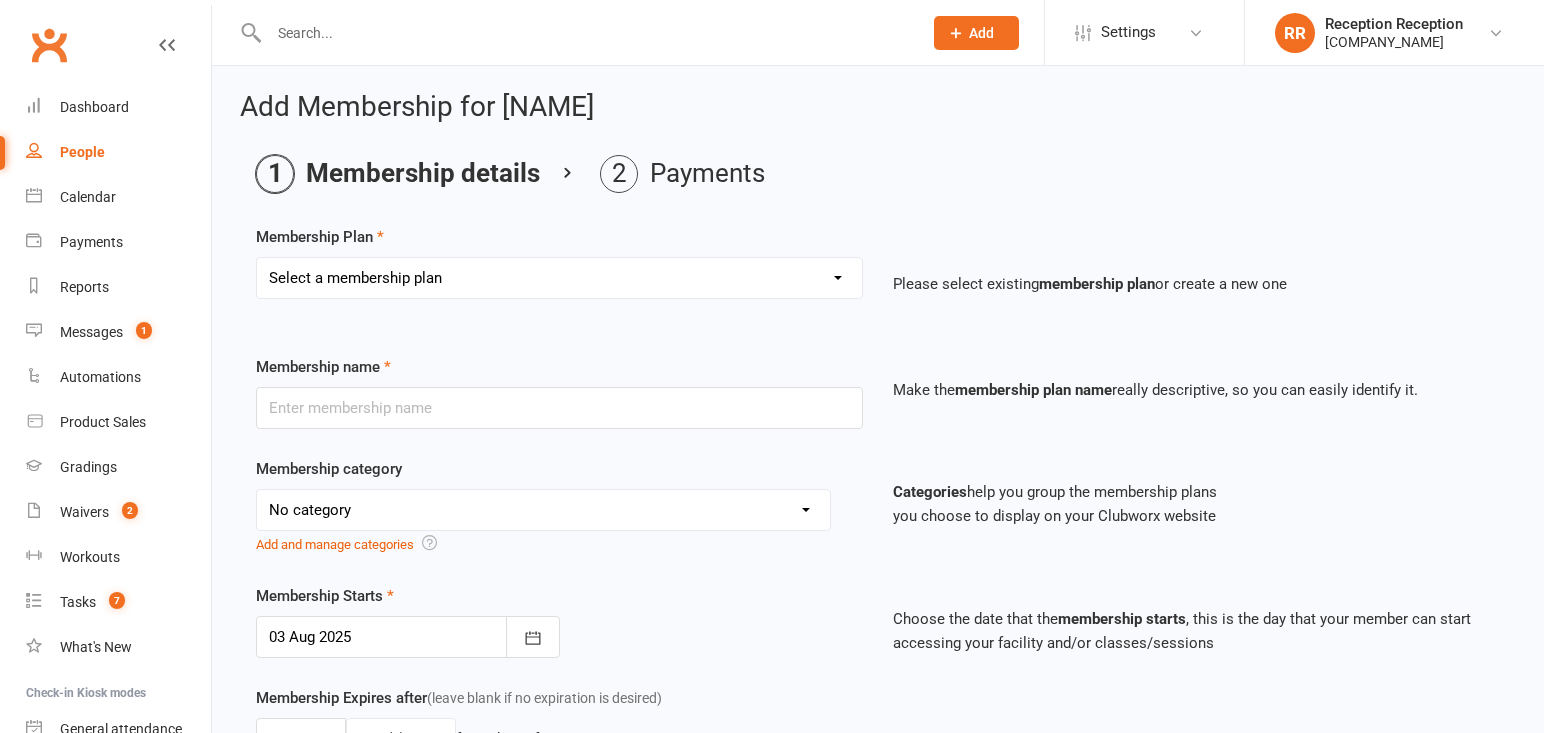 select on "9" 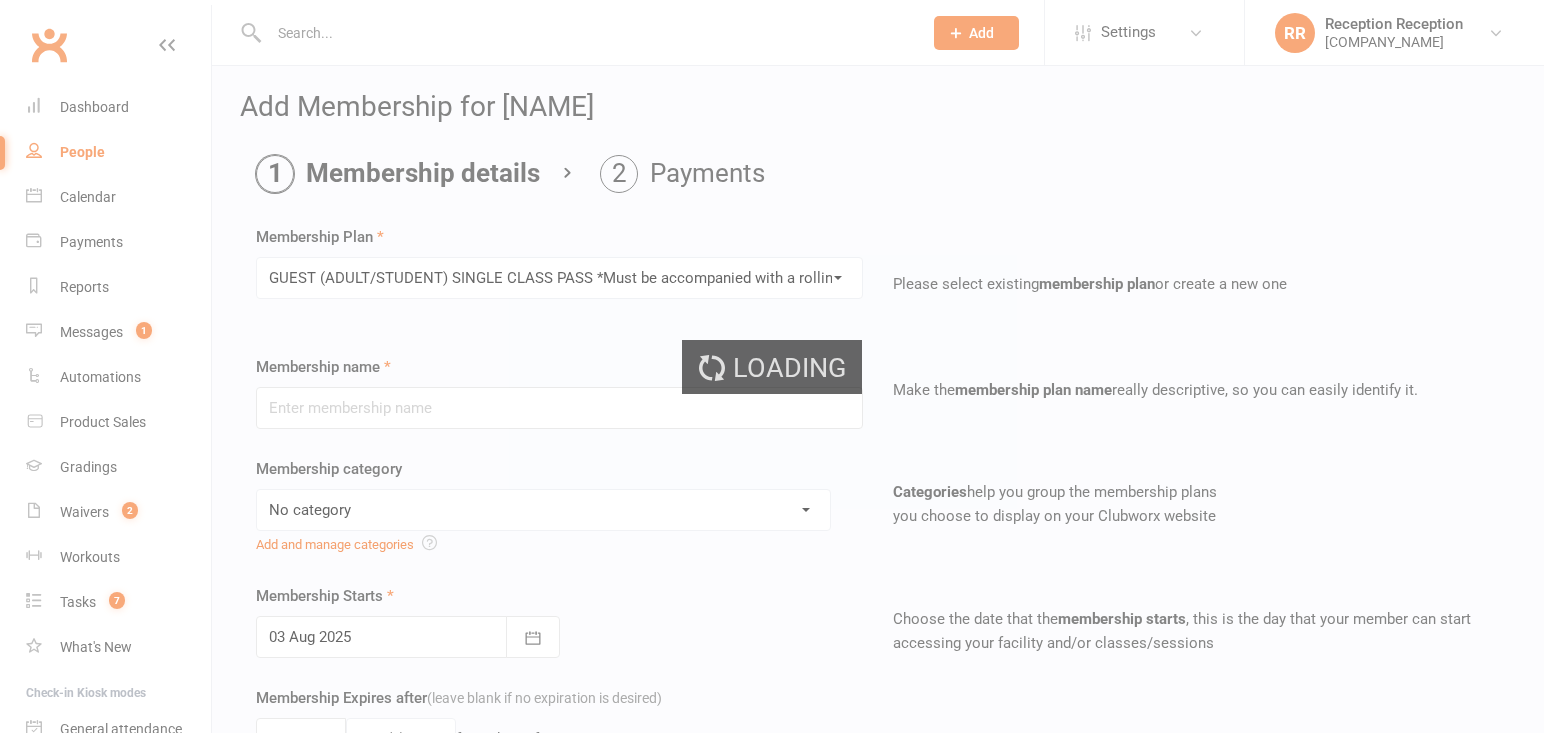 type on "GUEST (ADULT/STUDENT) SINGLE CLASS PASS *Must be accompanied with a rolling member/instructor*" 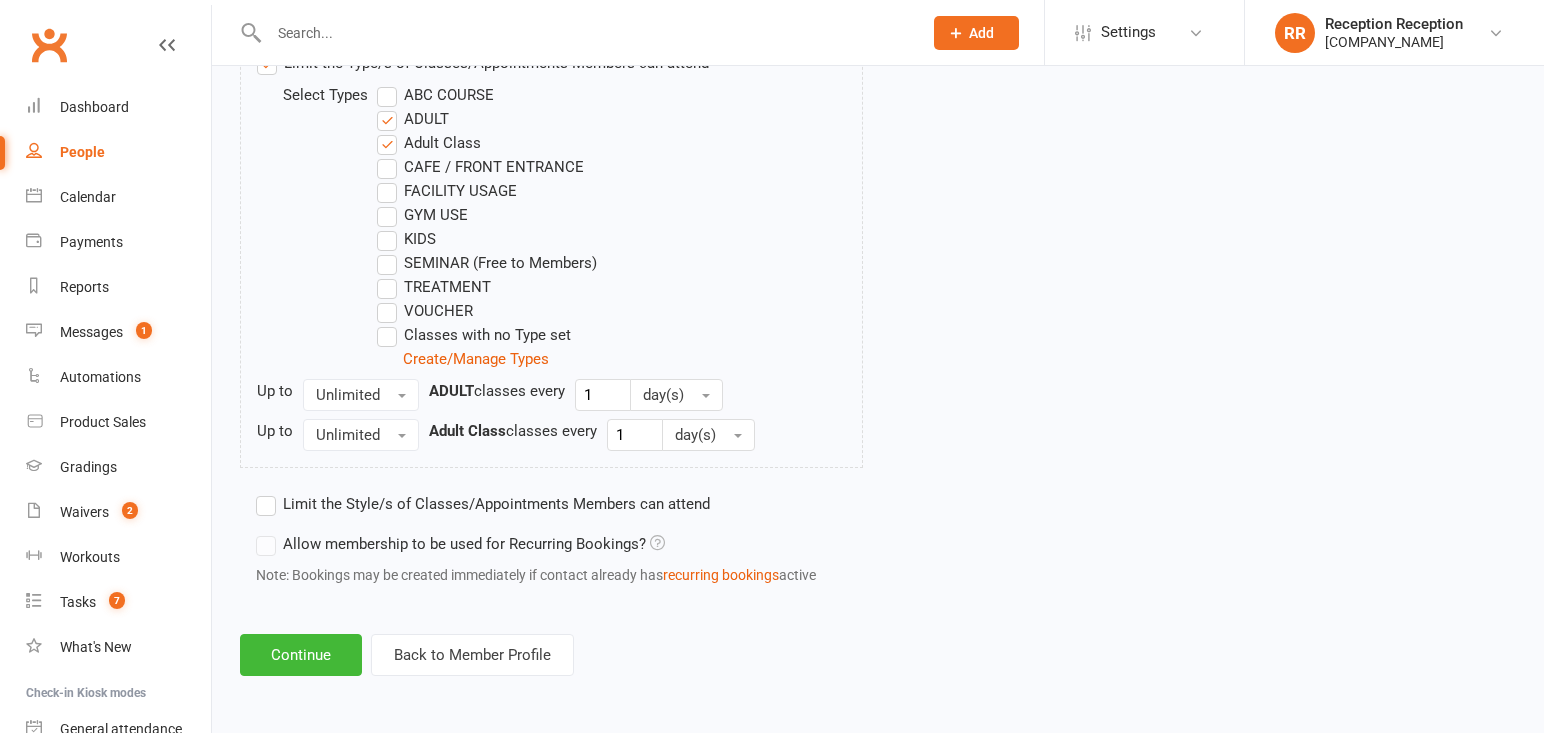 drag, startPoint x: 322, startPoint y: 669, endPoint x: 549, endPoint y: 345, distance: 395.60712 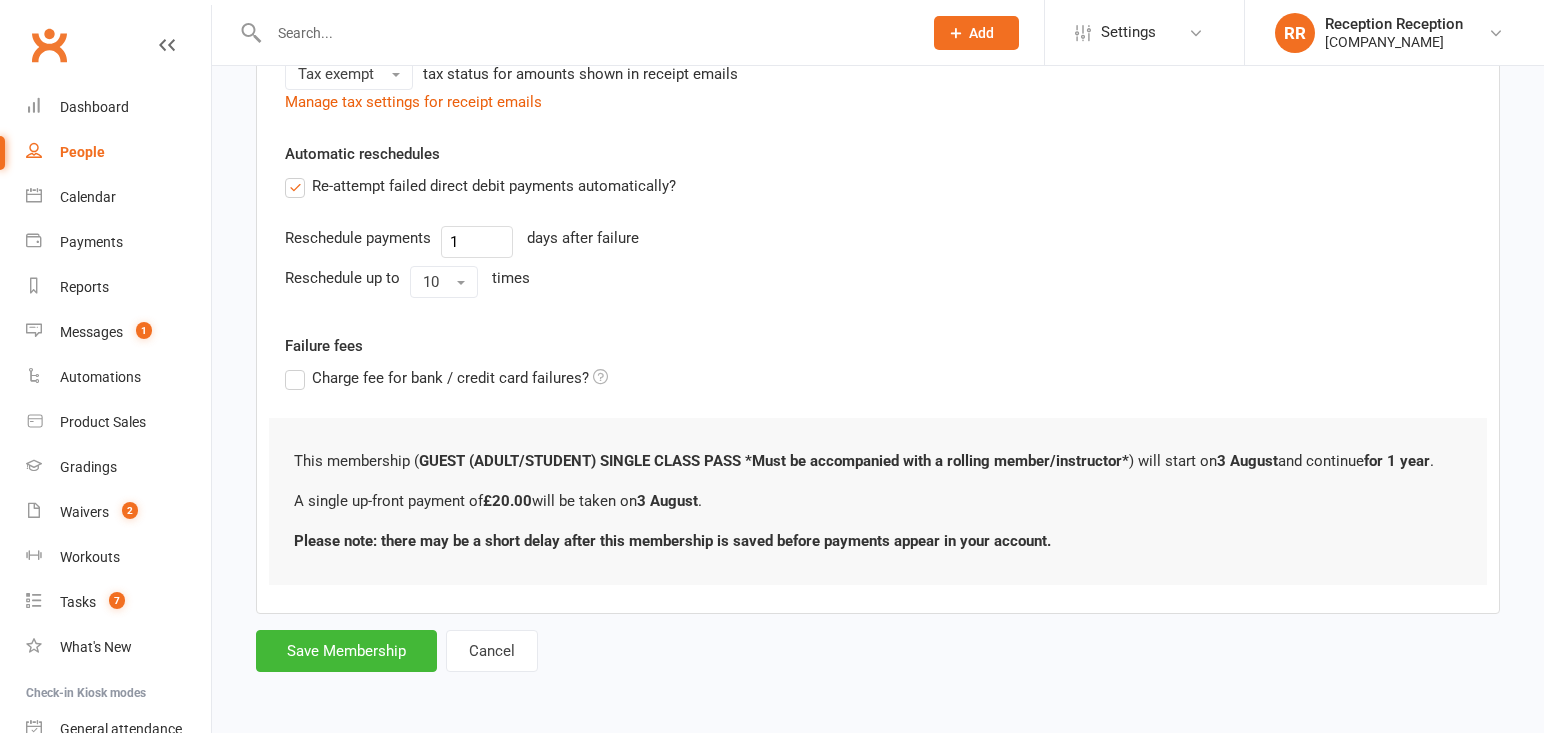 scroll, scrollTop: 0, scrollLeft: 0, axis: both 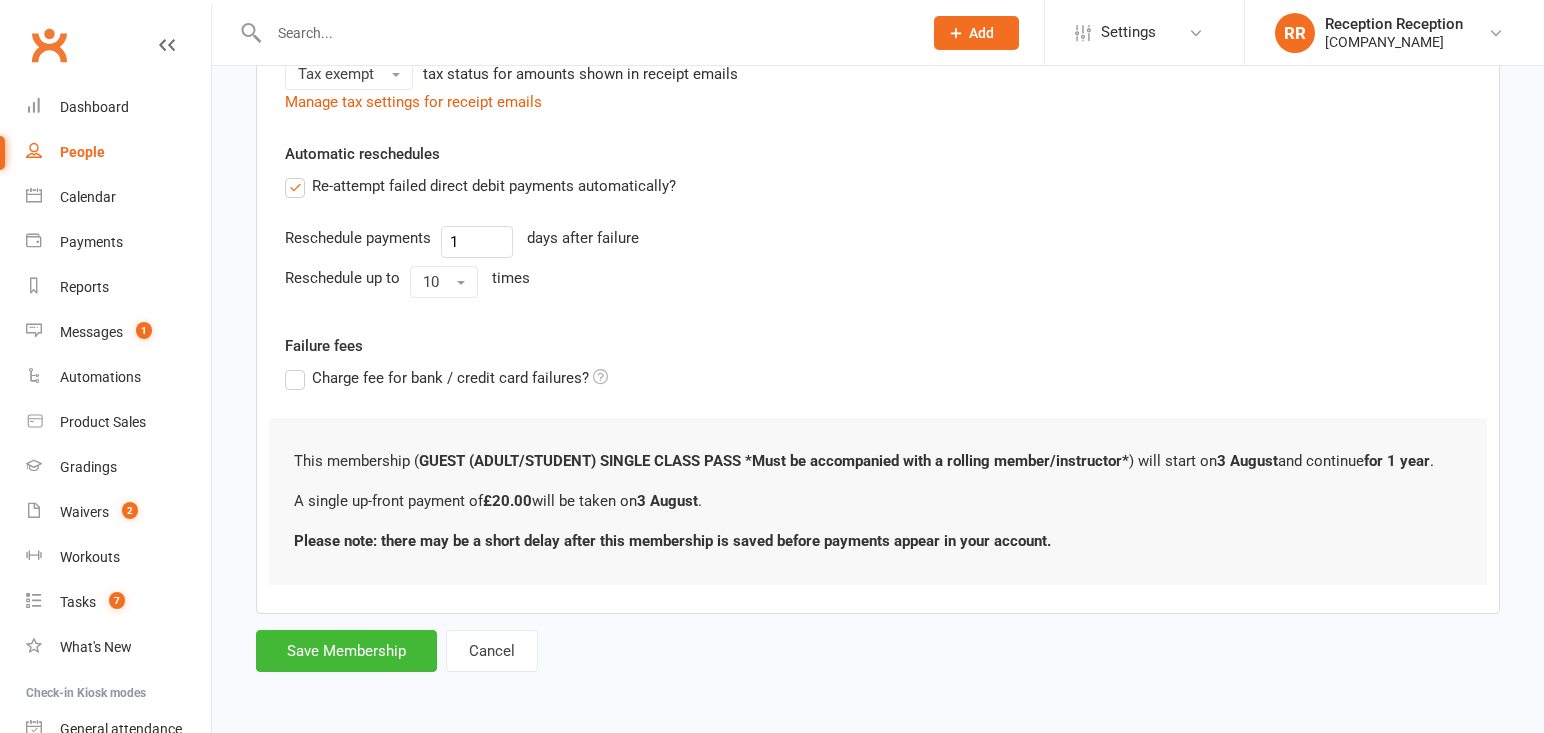 drag, startPoint x: 312, startPoint y: 652, endPoint x: 370, endPoint y: 556, distance: 112.1606 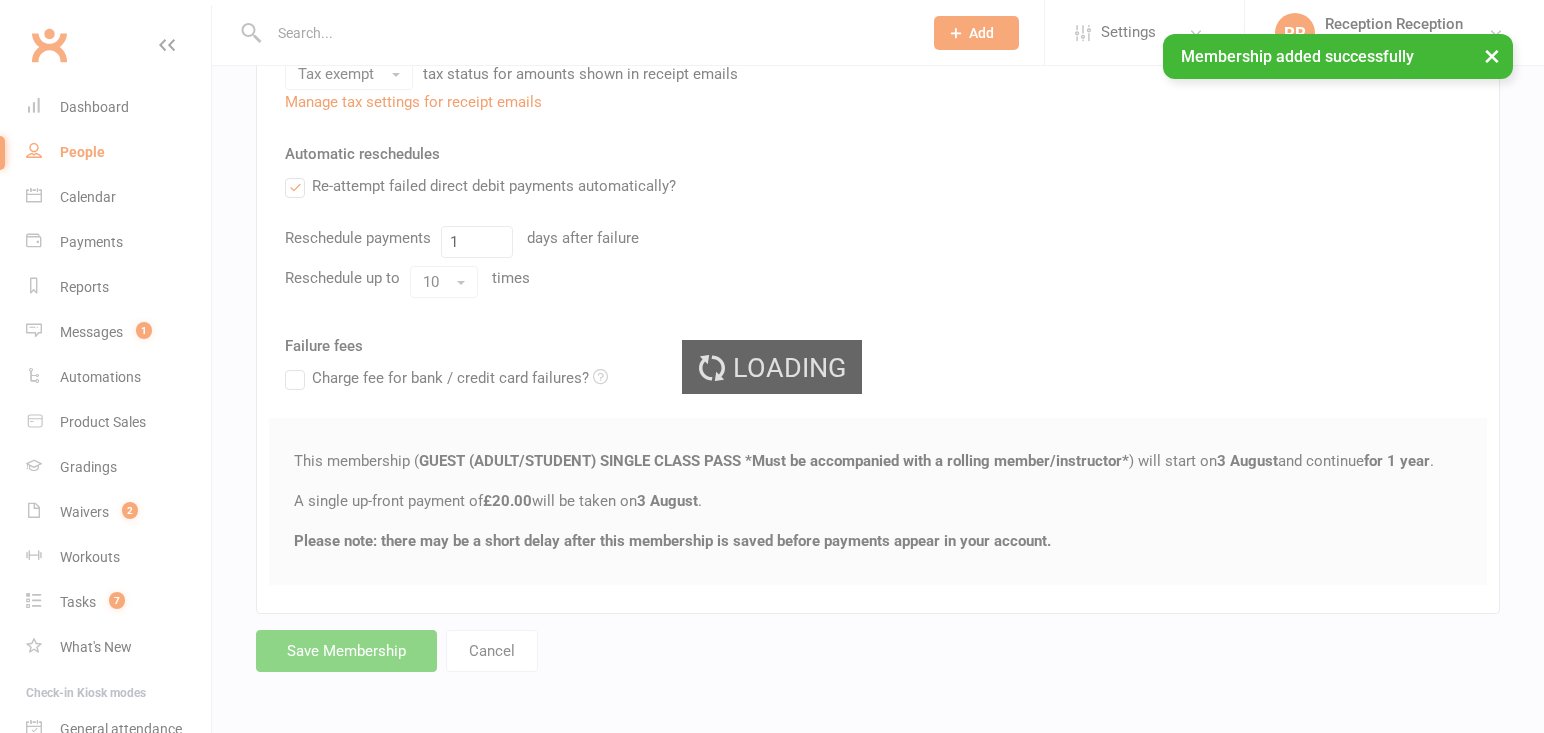 click on "Loading" at bounding box center [772, 366] 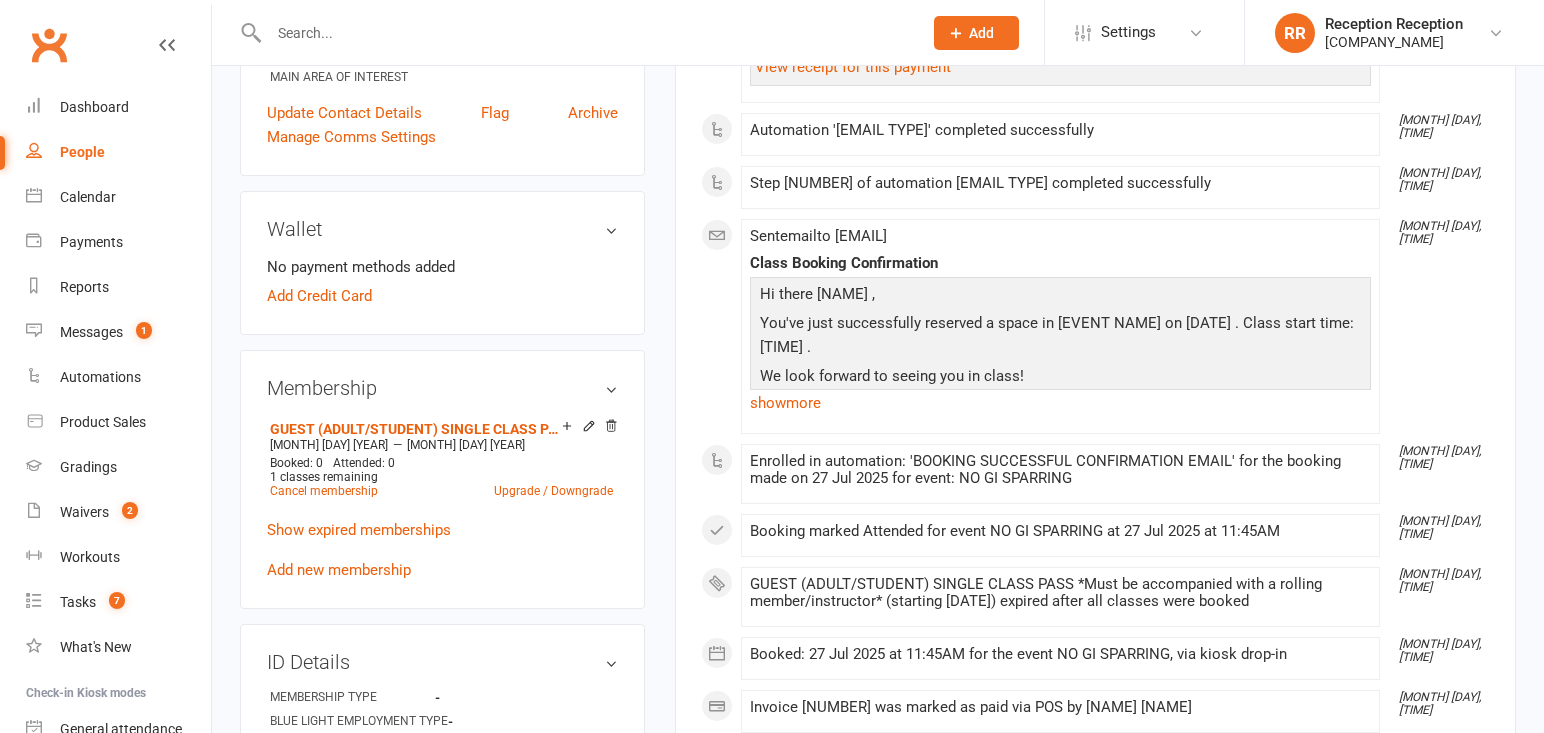 scroll, scrollTop: 0, scrollLeft: 0, axis: both 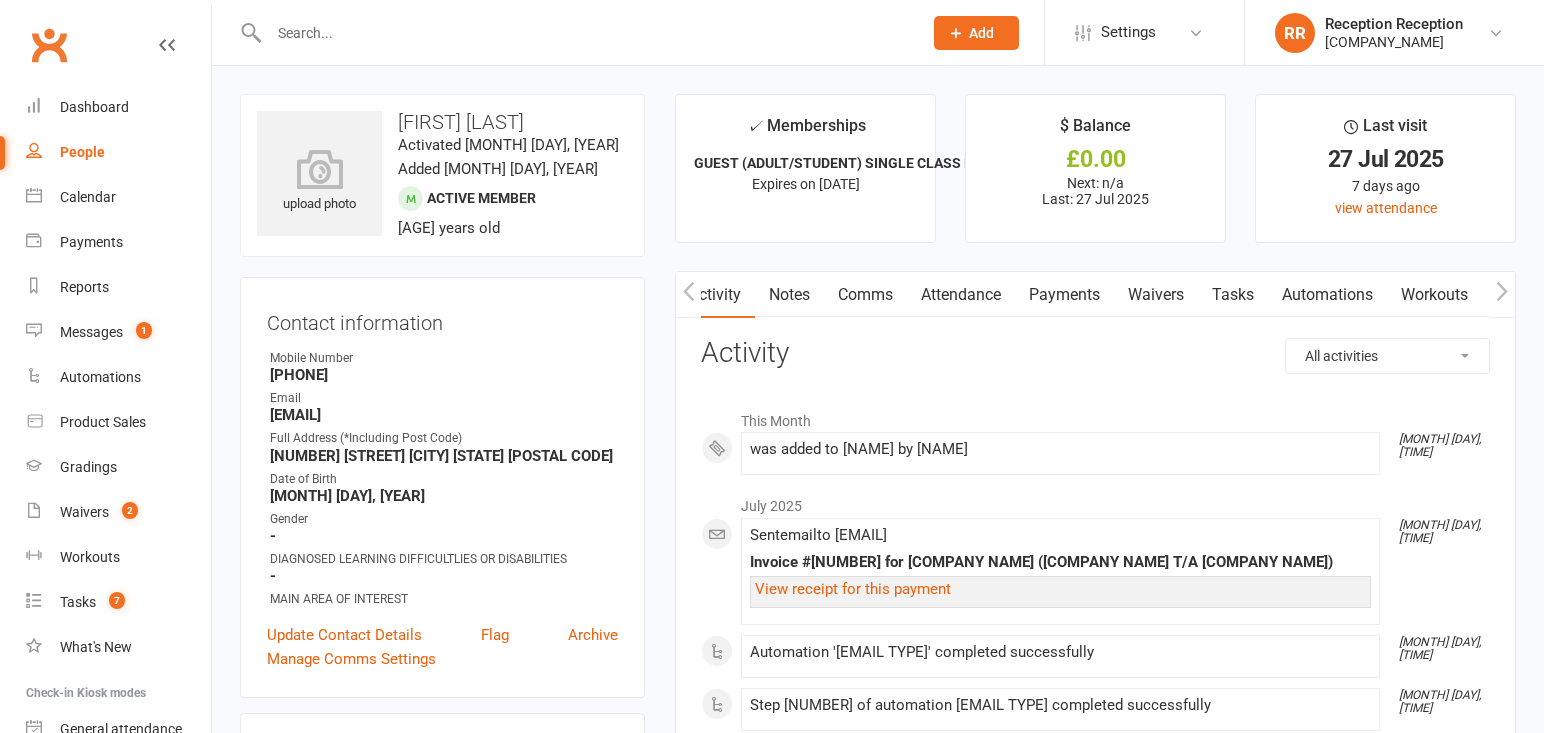 click on "Attendance" at bounding box center (961, 295) 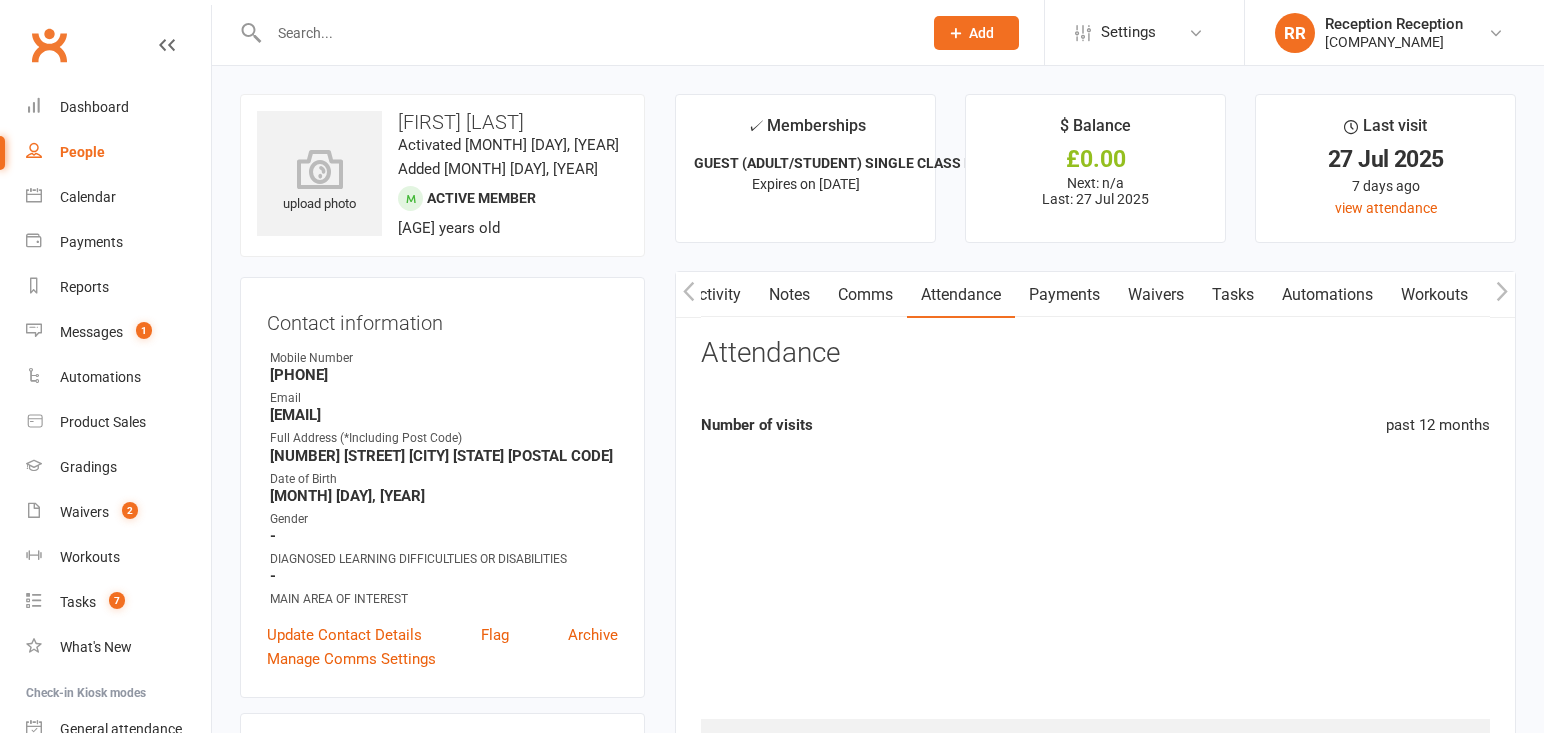 click on "Payments" at bounding box center [1064, 295] 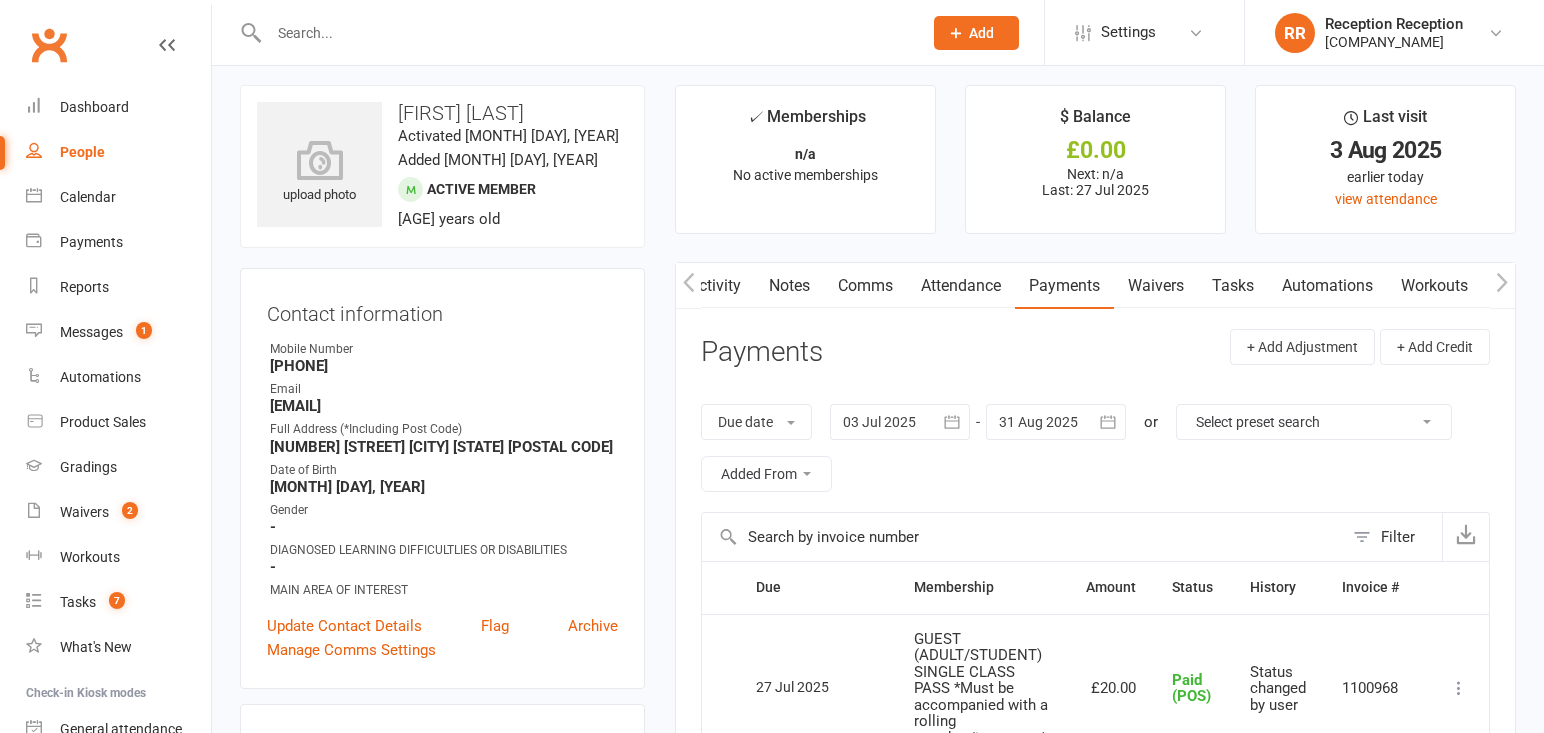 scroll, scrollTop: 0, scrollLeft: 0, axis: both 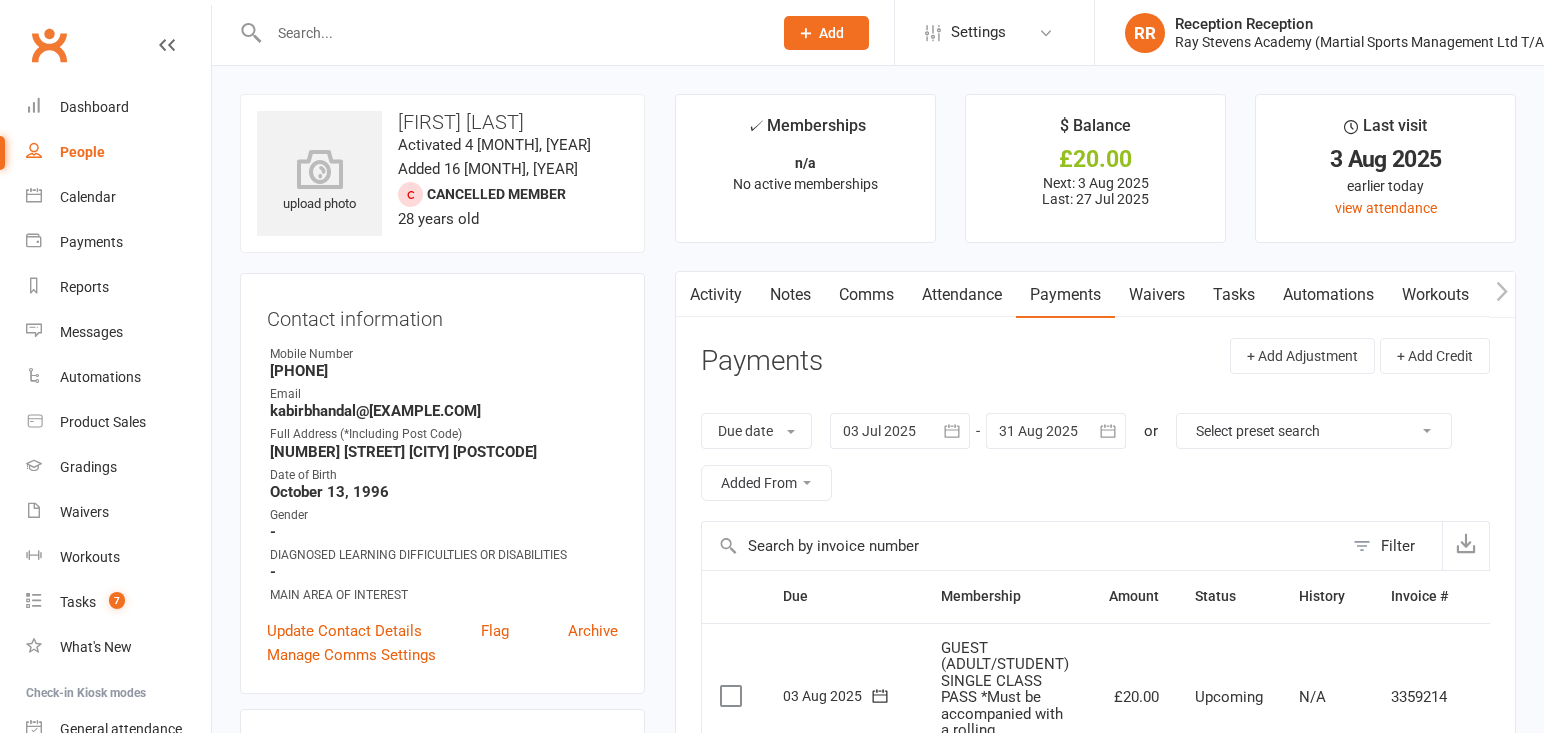 click at bounding box center (733, 696) 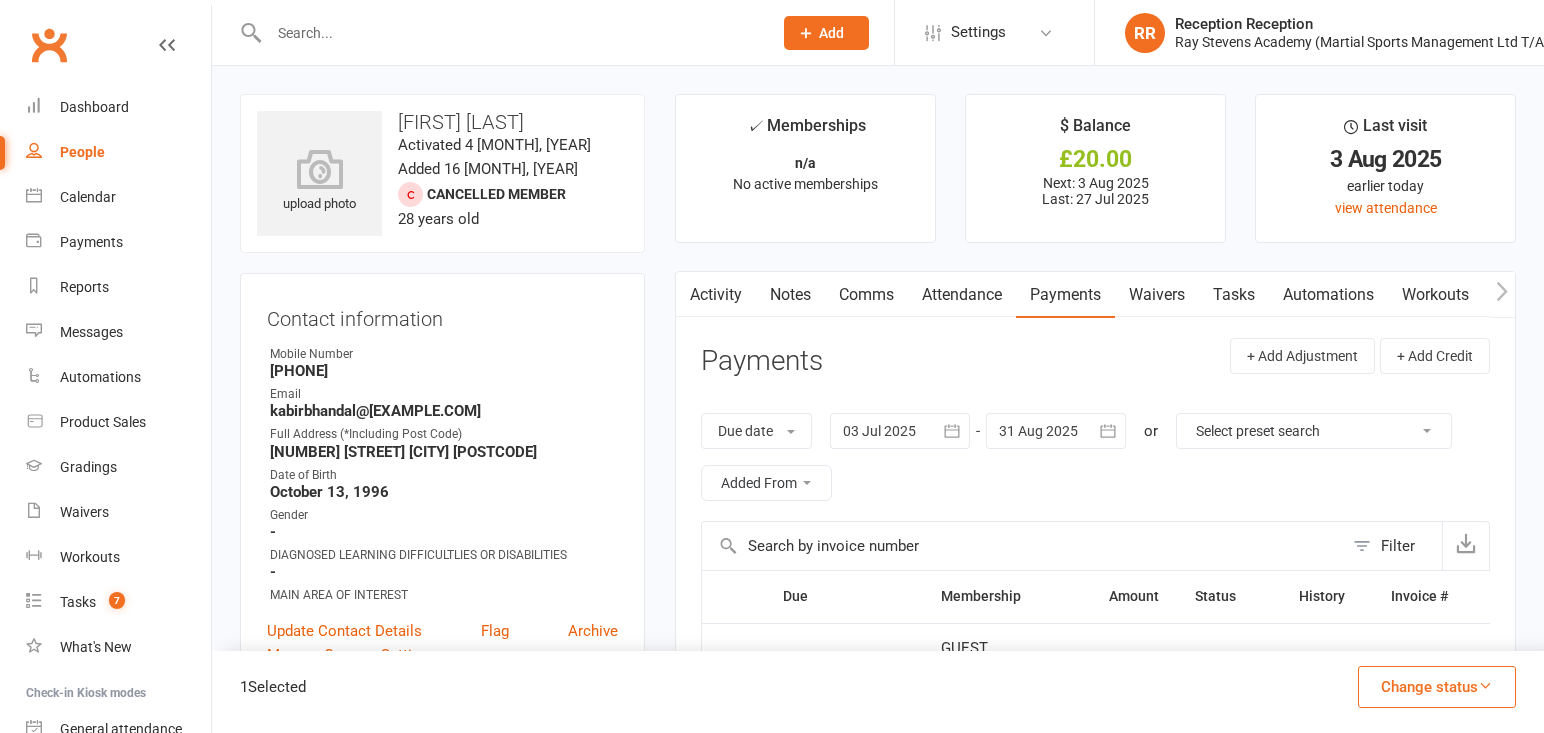 click on "Change status" at bounding box center (1437, 687) 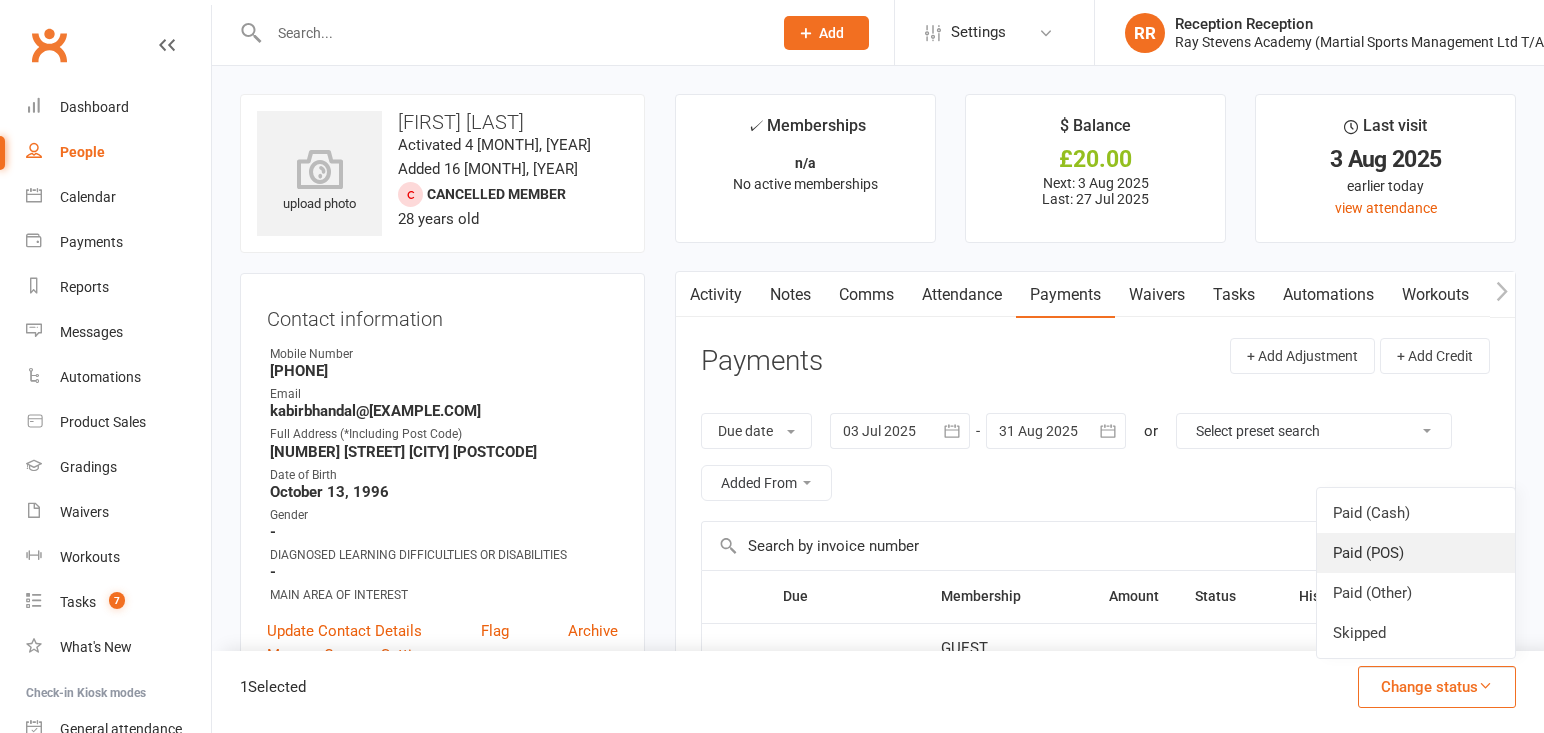 click on "Paid (POS)" at bounding box center (1416, 553) 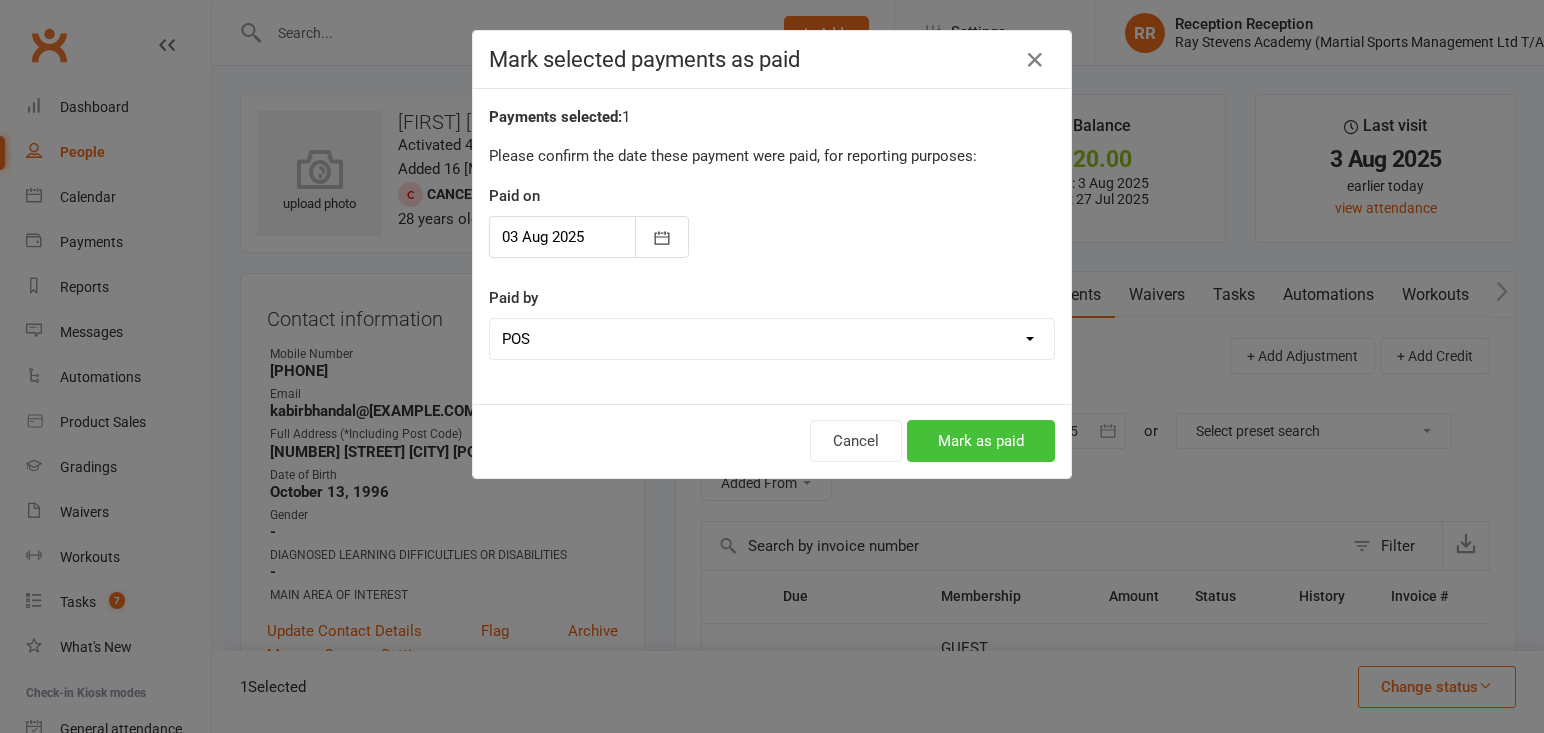 click on "Mark as paid" at bounding box center (981, 441) 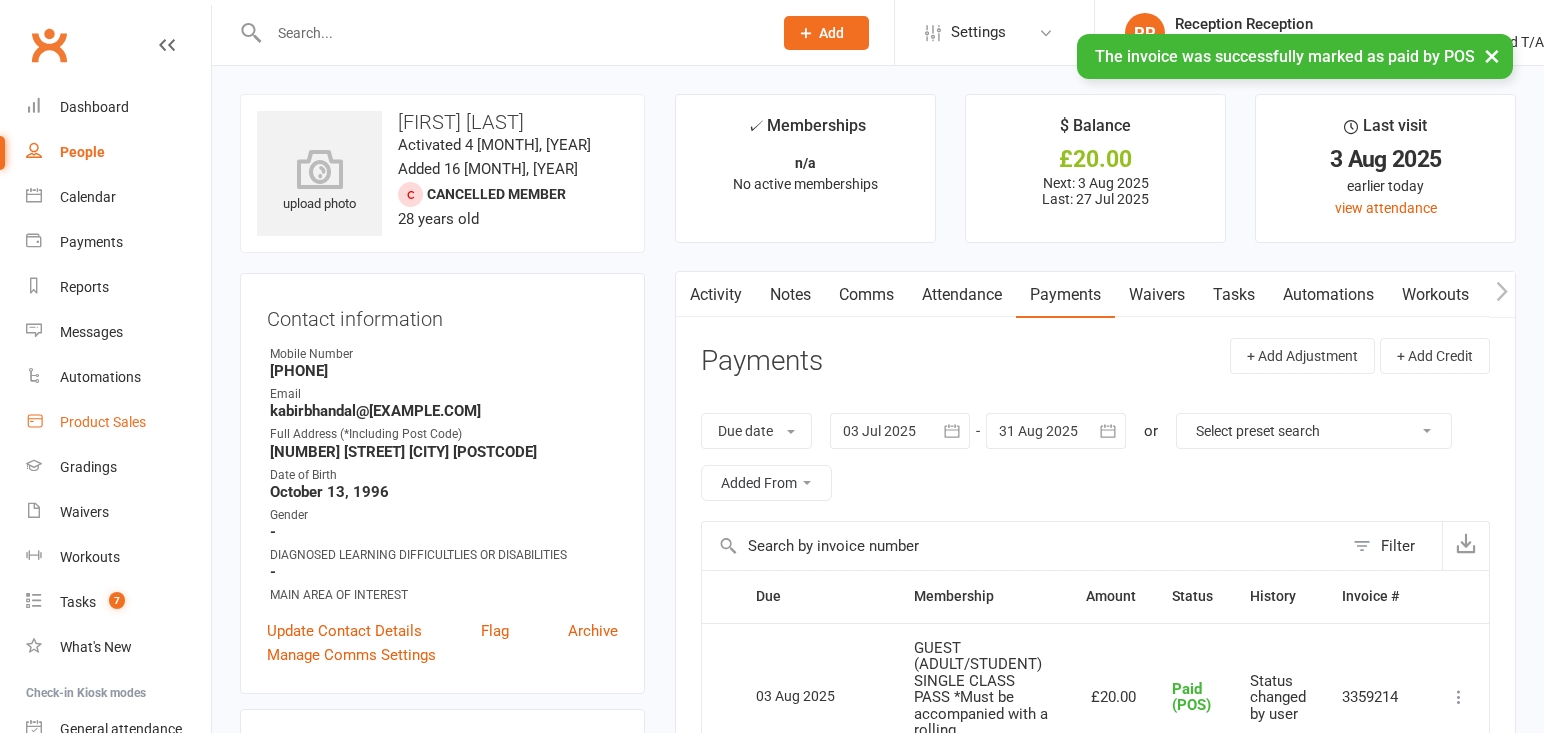 click on "Product Sales" at bounding box center (118, 422) 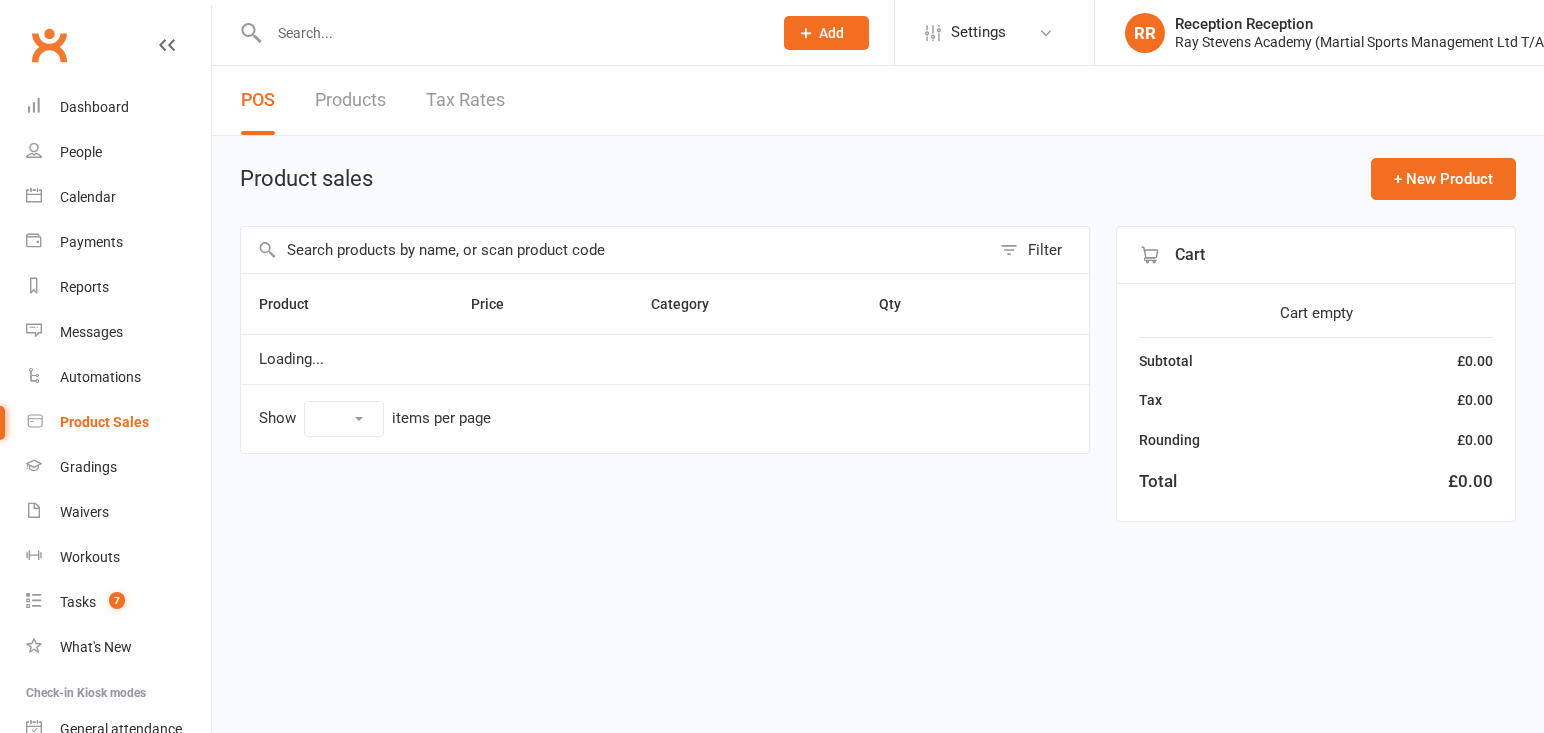 select on "50" 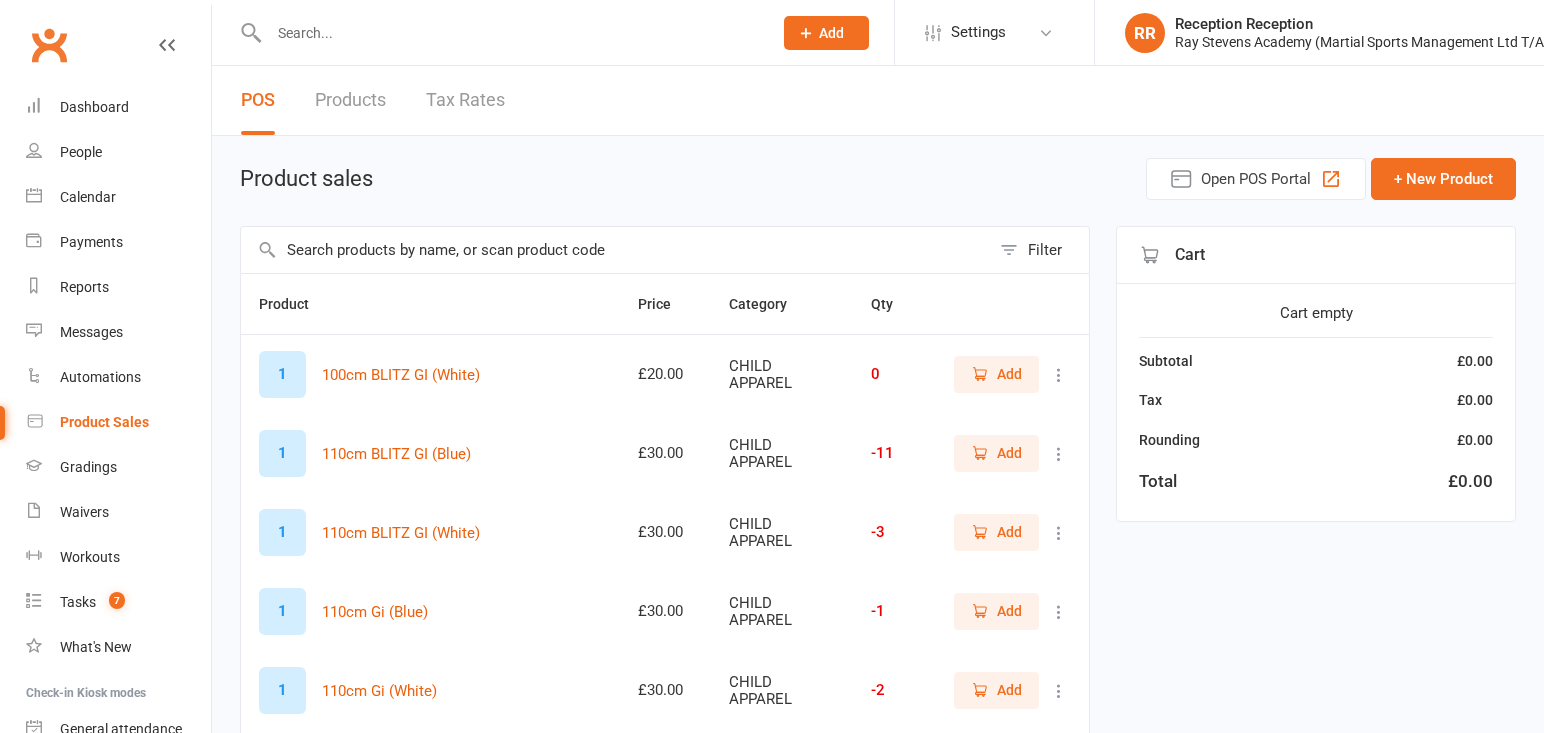 click at bounding box center (510, 33) 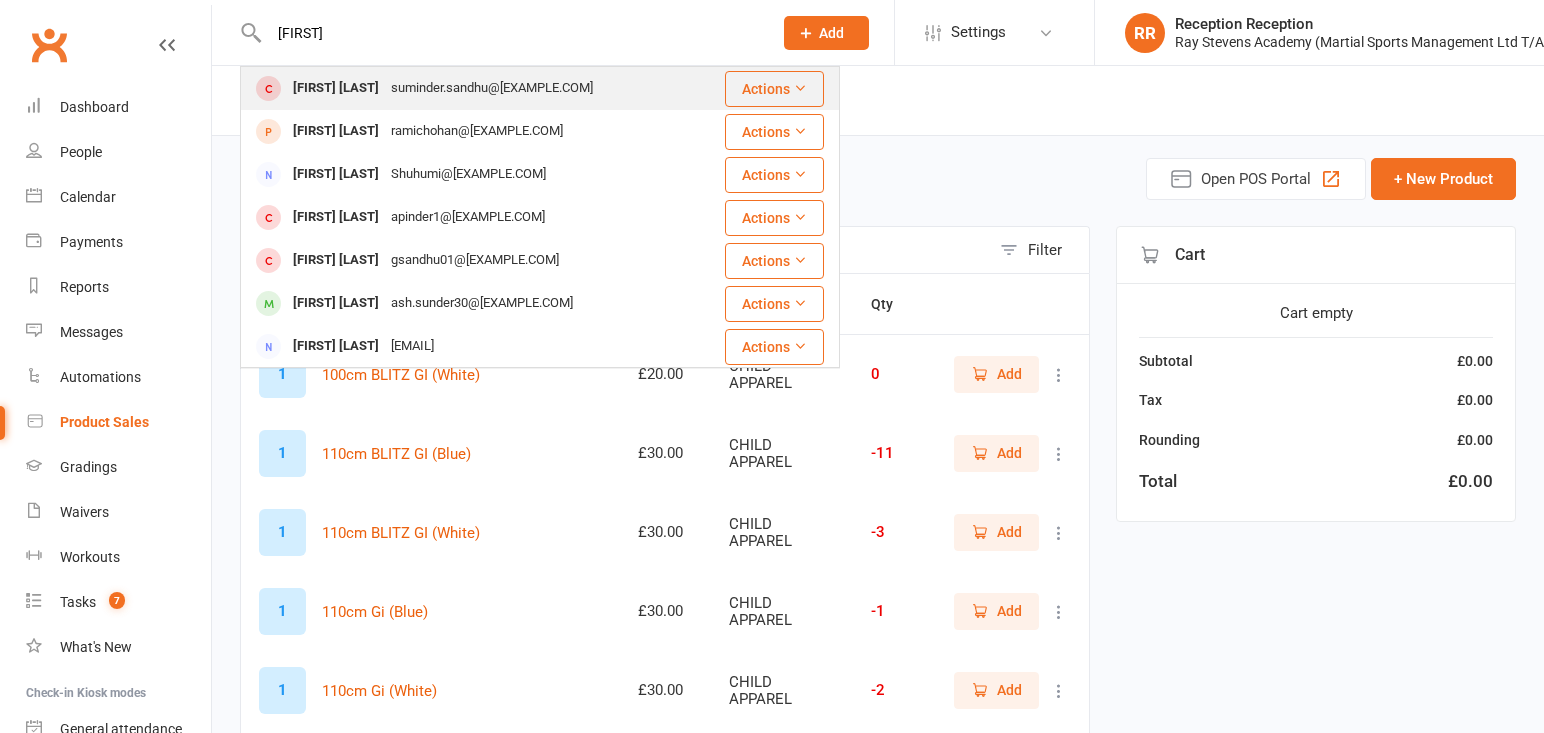 type on "suminder" 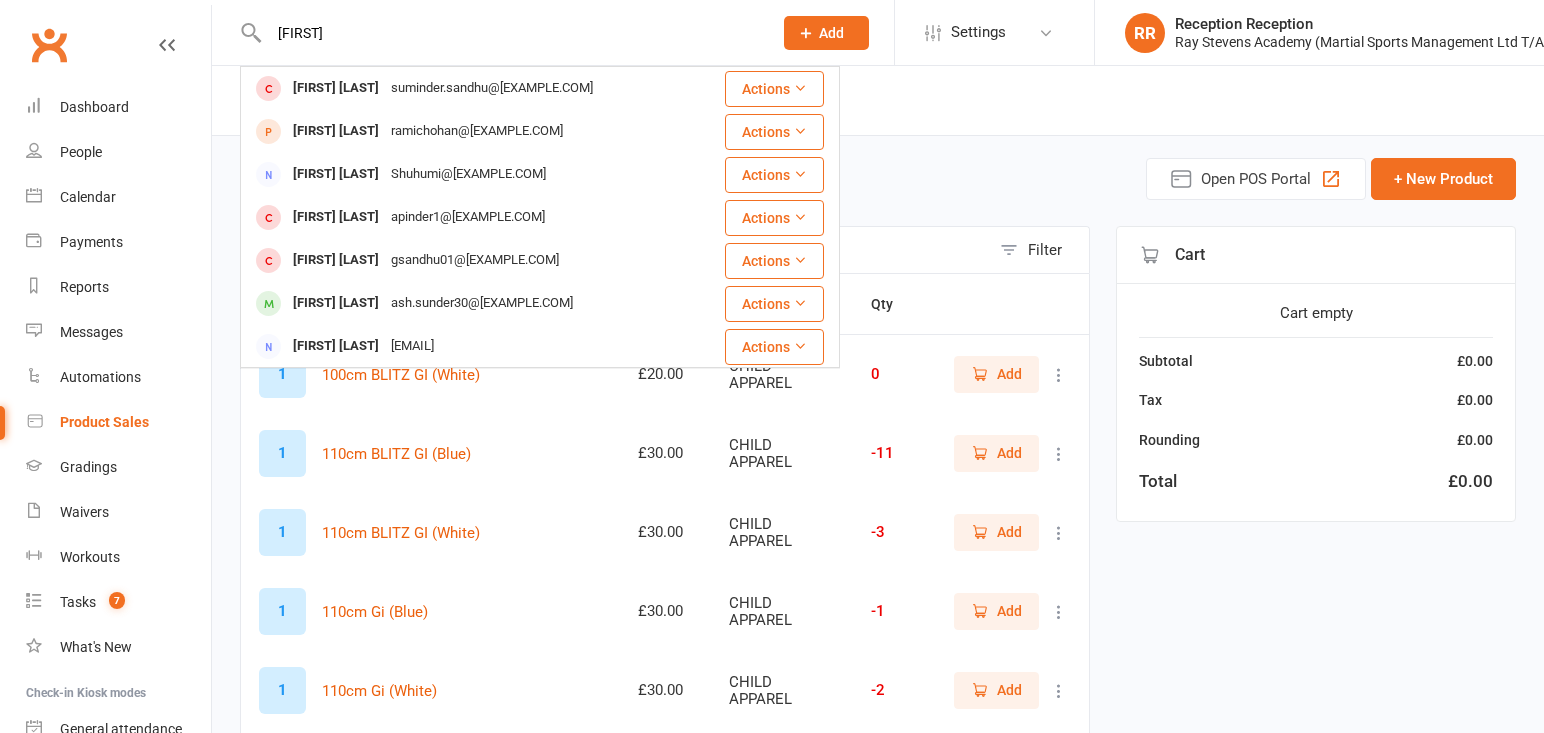 type 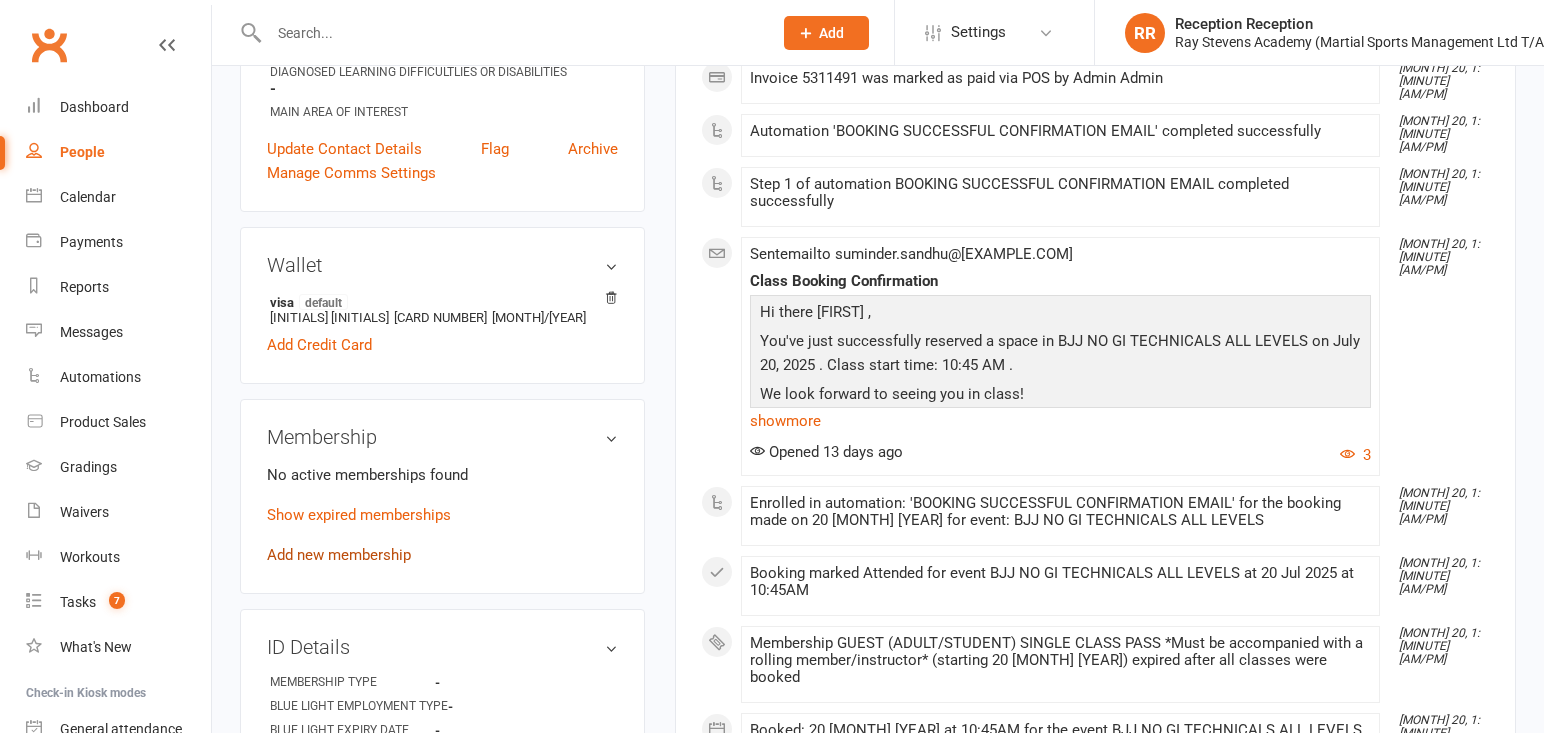 scroll, scrollTop: 528, scrollLeft: 0, axis: vertical 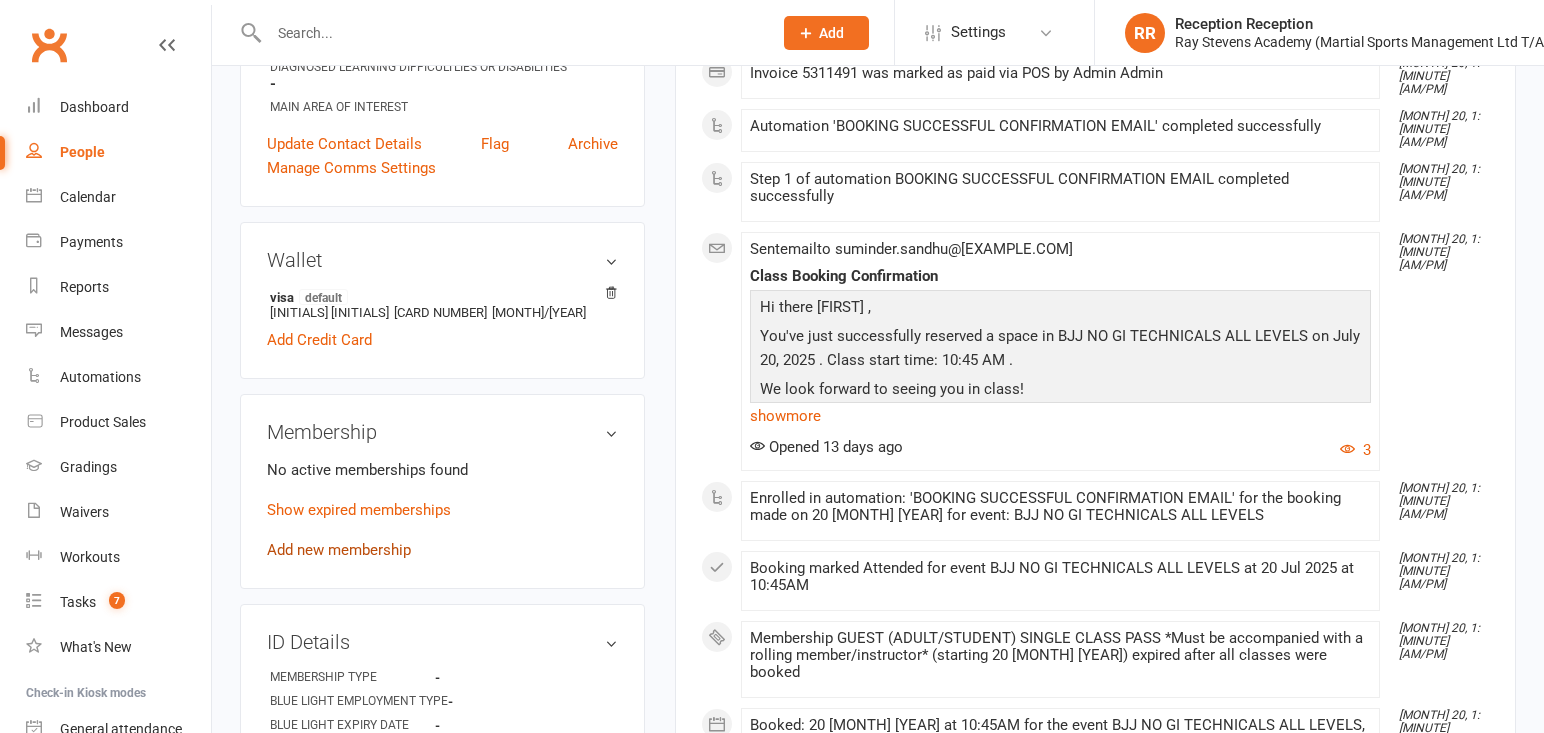 click on "Add new membership" at bounding box center (339, 550) 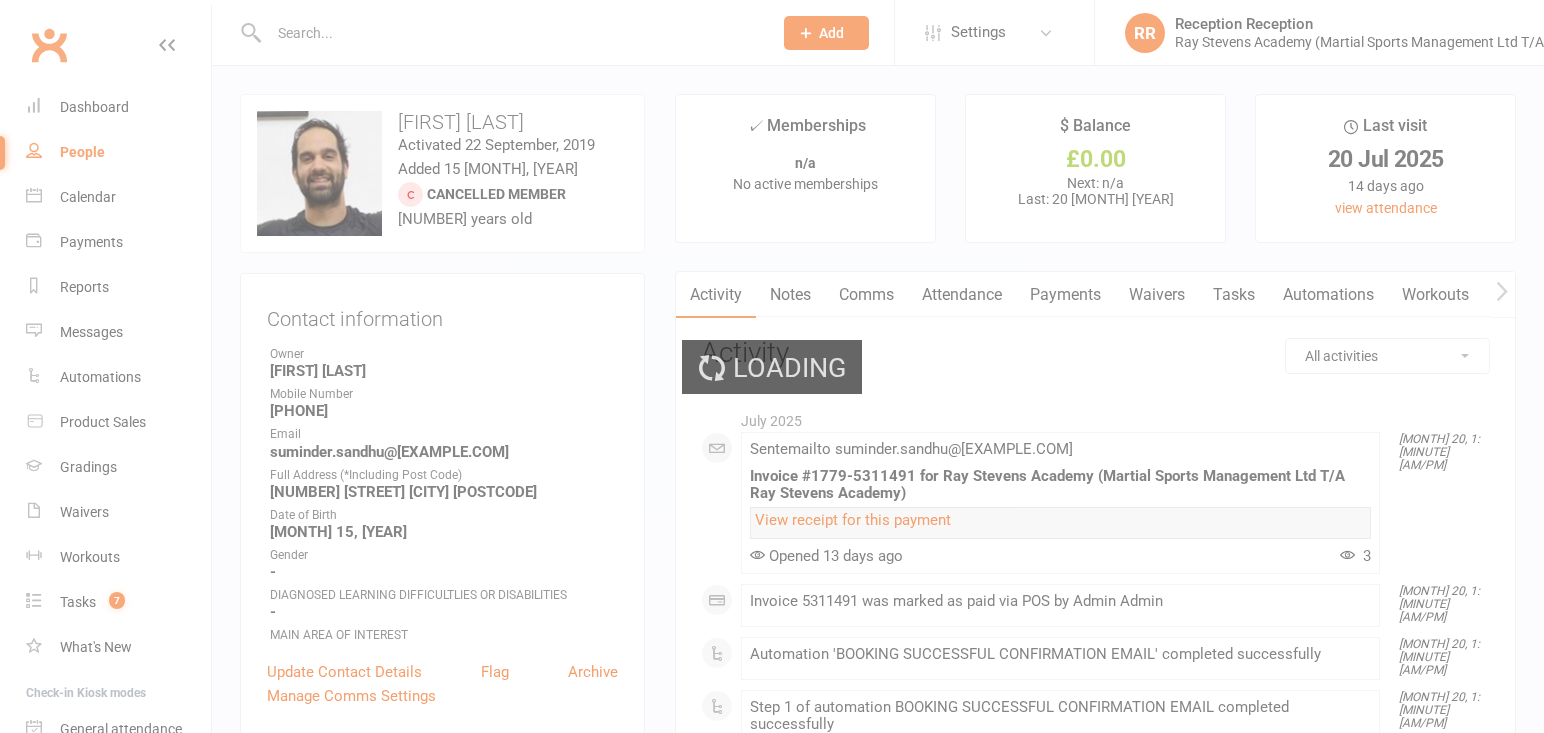 scroll, scrollTop: 0, scrollLeft: 0, axis: both 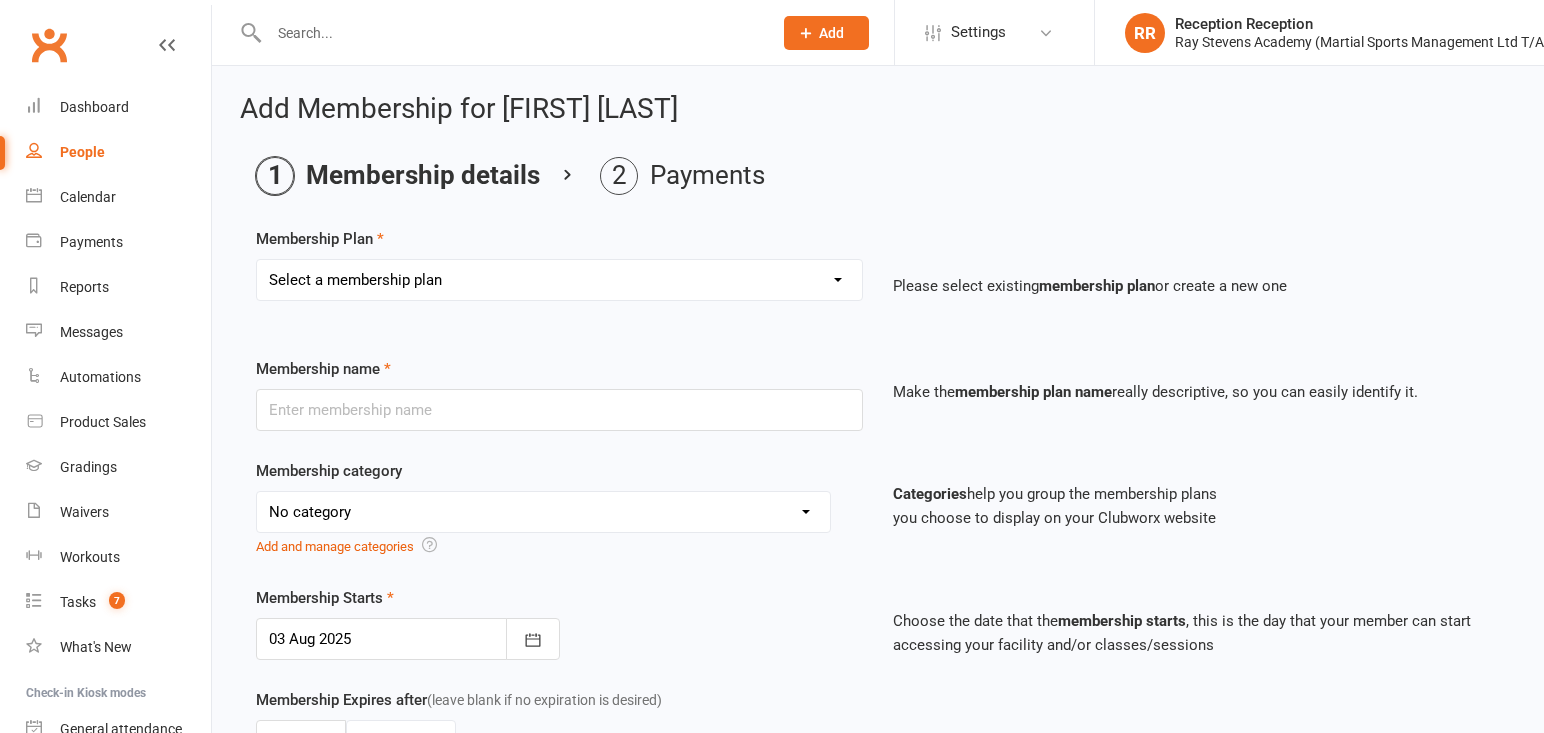 click on "Select a membership plan Ladies BJJ Gues Pass SAMBO DROPIN GUEST PAST OPEN MAT BANK HOLIDAY PASS ADULT FULL MEMBERSHIP - Unlimited Classes ADULT 1 MONTH PASS - Unlimited classes for 30 days ADULT 1 x CLASS PASS ADULT 1 x  DAY PASS ADULT 5 x CLASS PASSES ADULT 10 x CLASS PASSES GUEST (ADULT/STUDENT) SINGLE CLASS PASS *Must be accompanied with a rolling member/instructor* SAUNA PASS GYM PASS PAYG *Must be used on day of purchase* GYM PASS 30xDAY PASS to gym area only within open hours BLUE LIGHT 1 x ADULT CLASS PASS *proof of BL membership to be shown upon arrival BUDOKWAI RSA MEMBER 1 x ADULT CLASS PASS *proof of membership to be shown upon arrival STUDENT  FULL MEMBERSHIP - Unlimited Classes *ID required of current student status in full time education STUDENT/Blue Light/NHS SINGLE MONTH PASS - Unlimited classes for 30 days BLUE LIGHTERS FULL MEMBERSHIP - Unlimited Classes  *ID required of current employment within Fire/Police/NHS/Military CHILD MEMBERSHIP - SINGLE CLASS PER WEEK CHILD 1 x CLASS PASS" at bounding box center (559, 280) 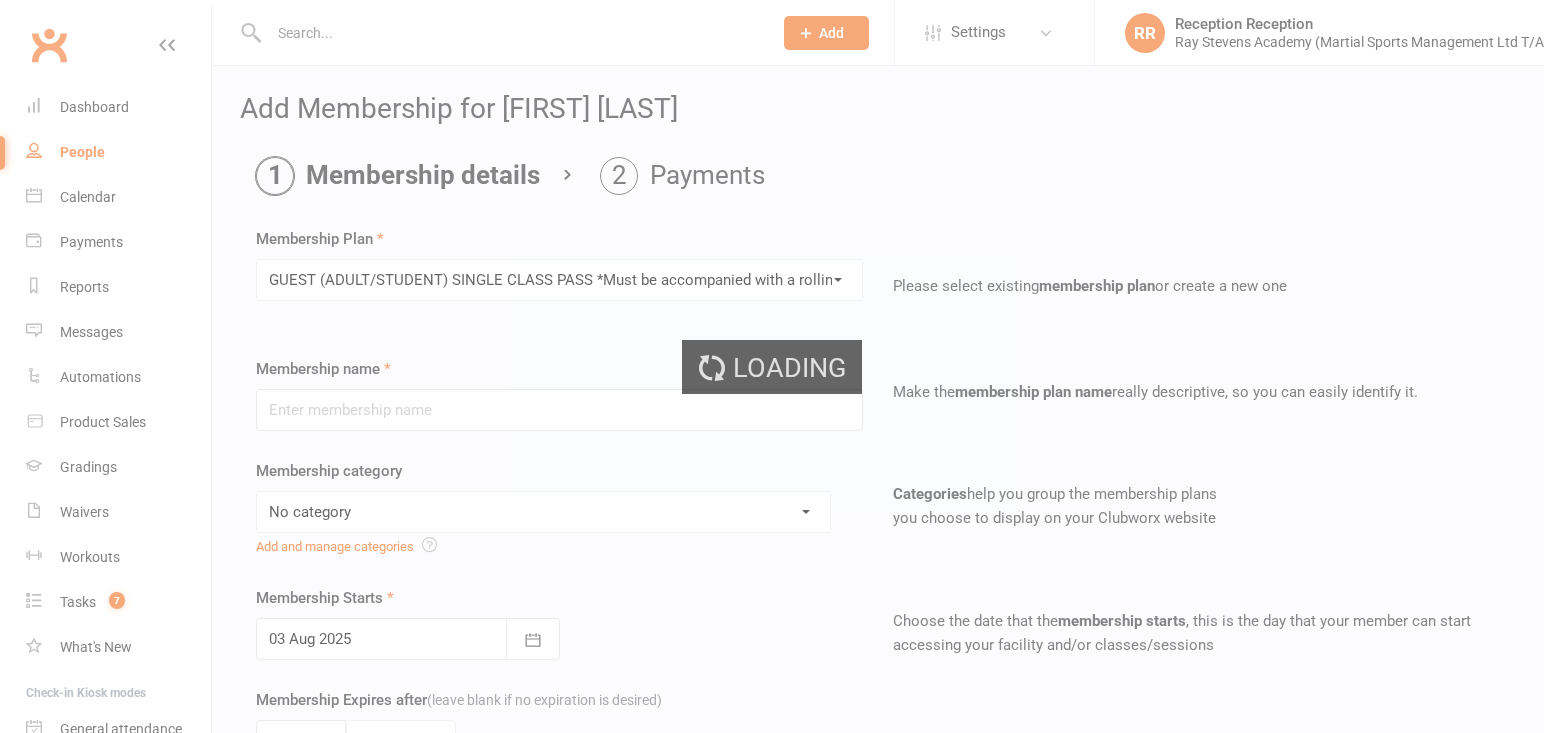 type on "GUEST (ADULT/STUDENT) SINGLE CLASS PASS *Must be accompanied with a rolling member/instructor*" 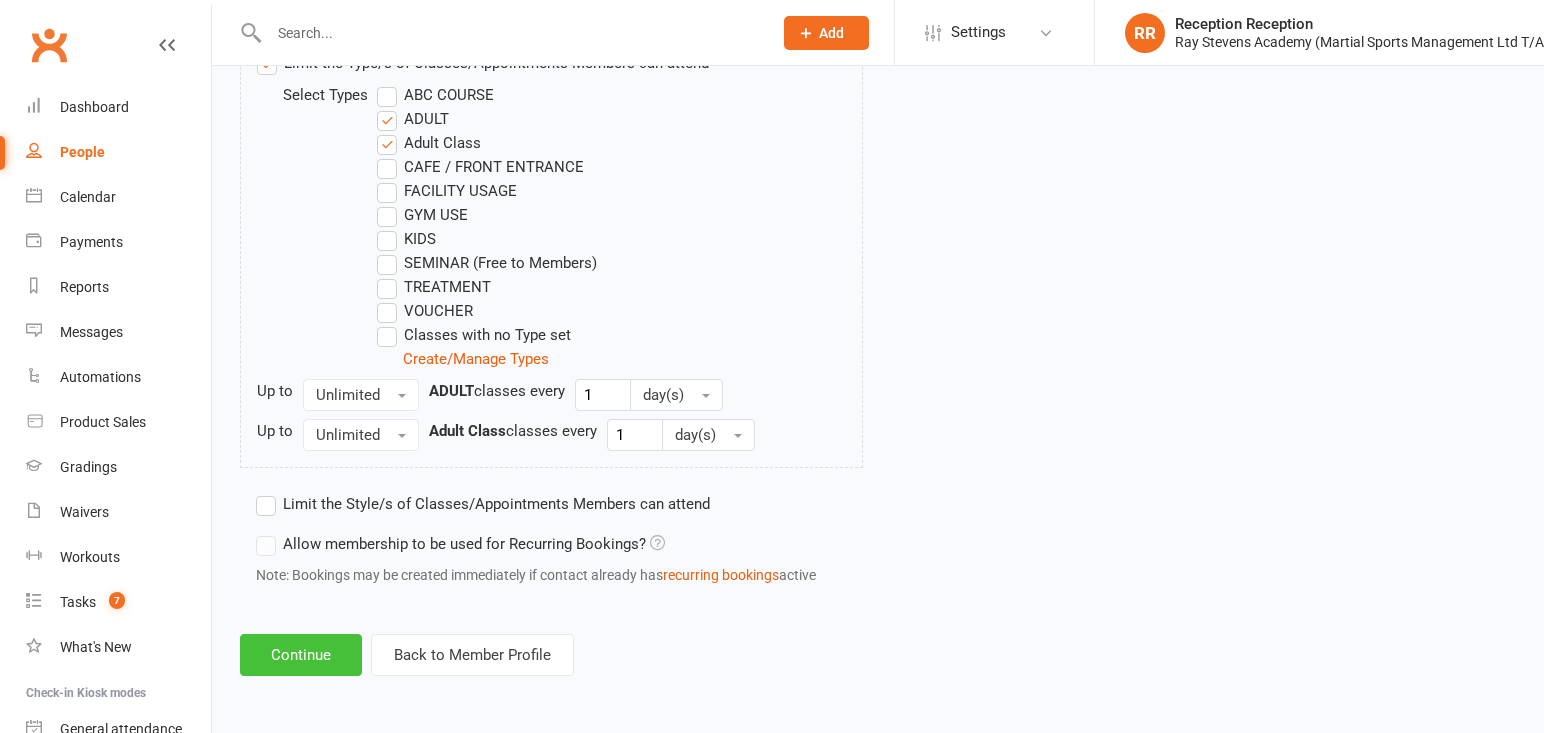 scroll, scrollTop: 1082, scrollLeft: 0, axis: vertical 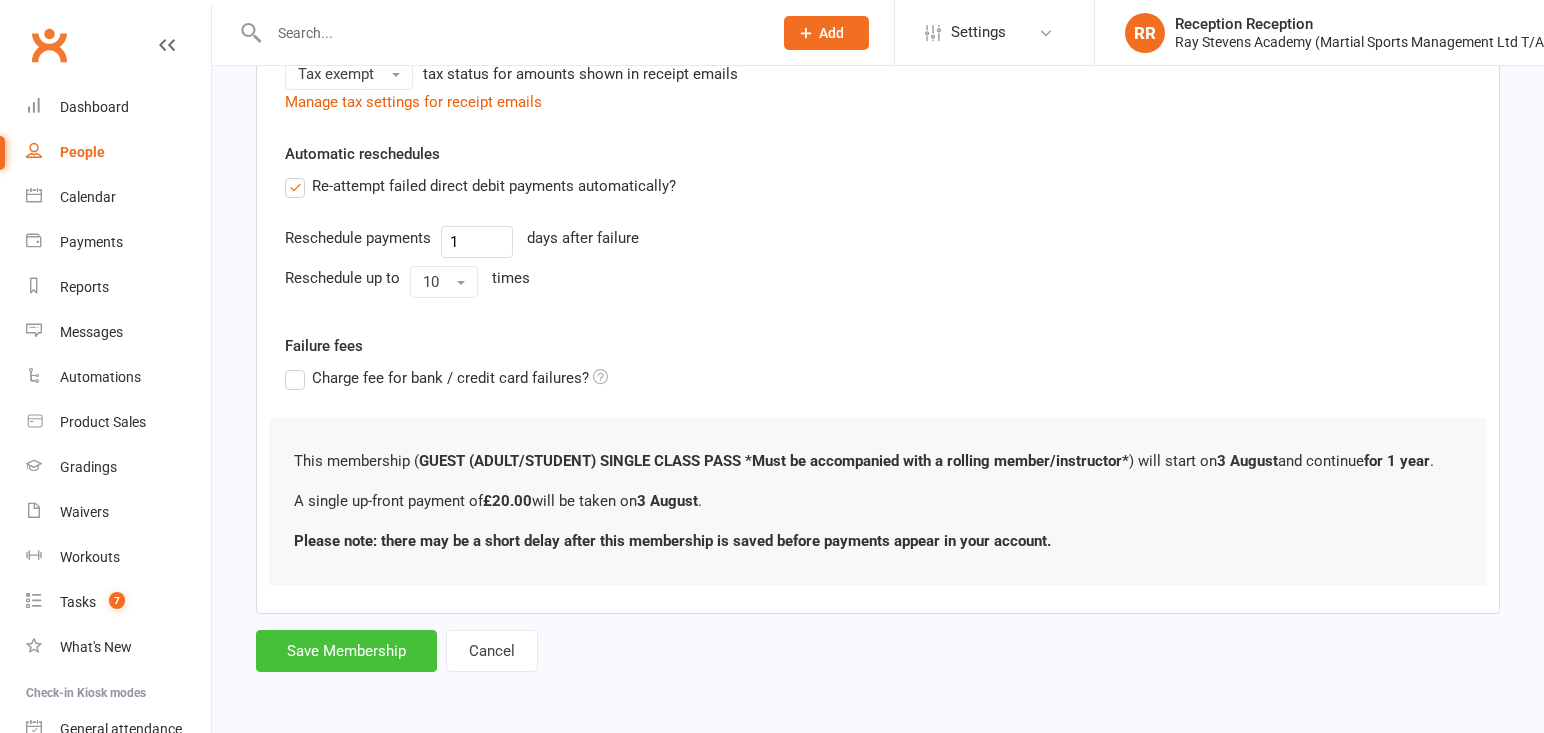 click on "Save Membership" at bounding box center [346, 651] 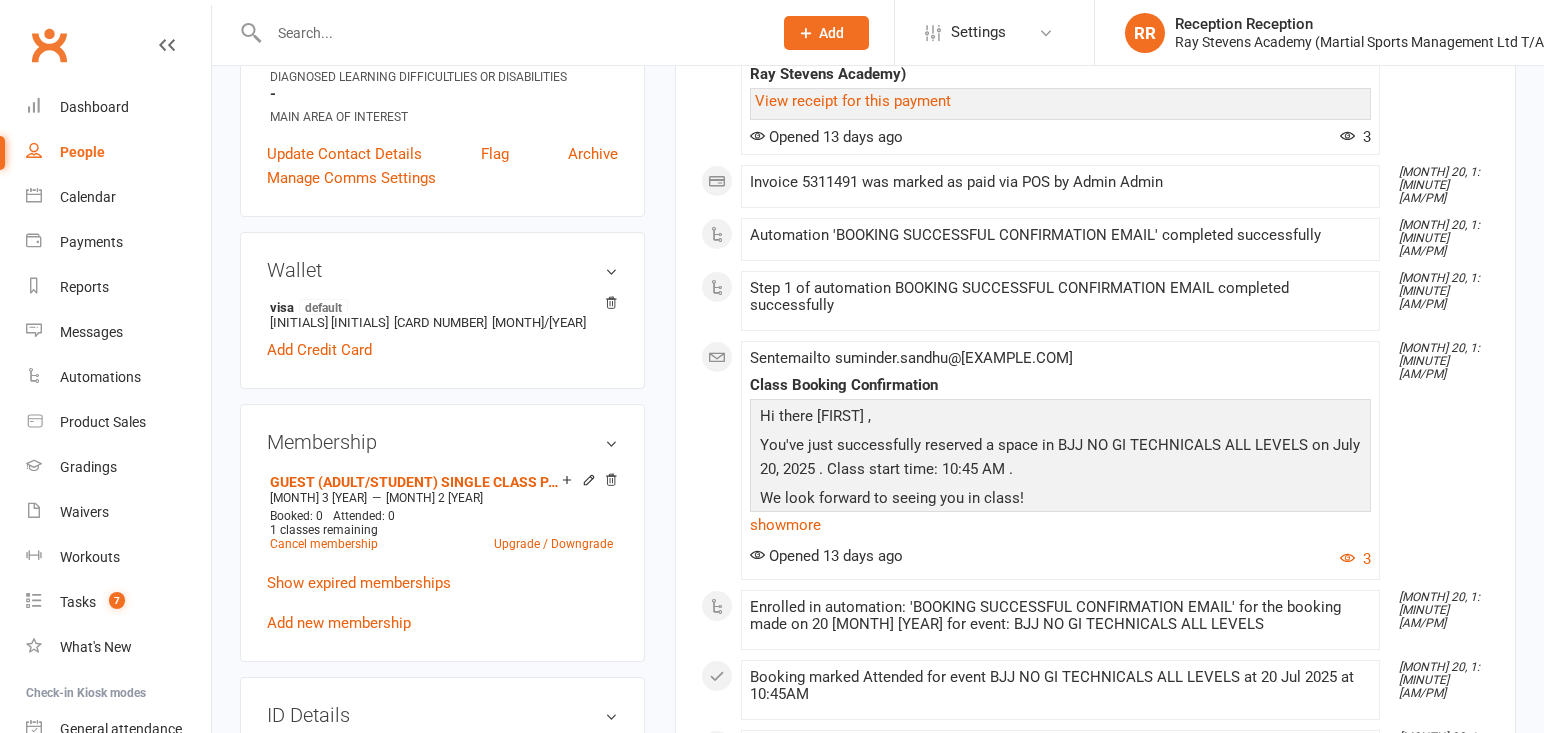 scroll, scrollTop: 0, scrollLeft: 0, axis: both 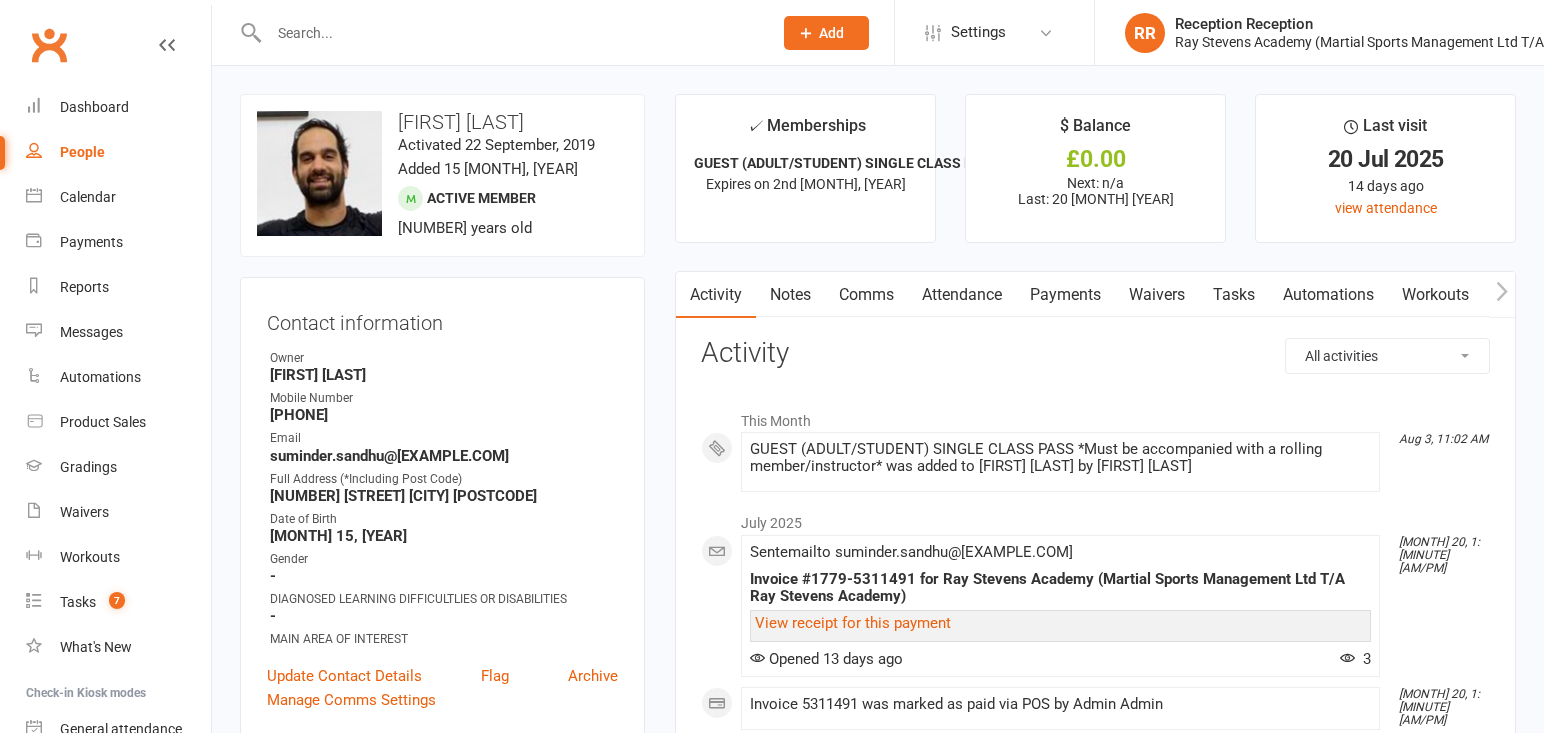 click on "Payments" at bounding box center (1065, 295) 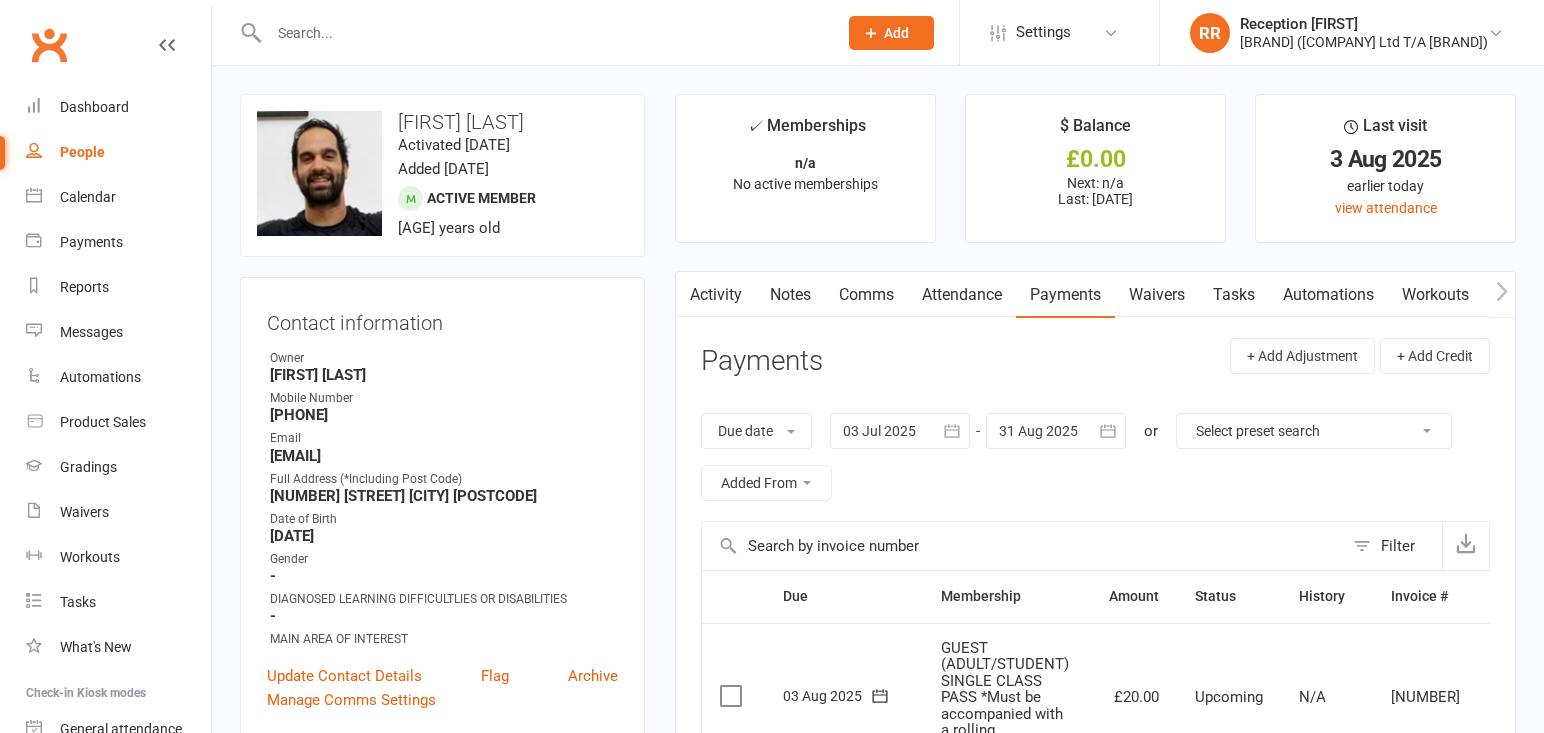 scroll, scrollTop: 0, scrollLeft: 0, axis: both 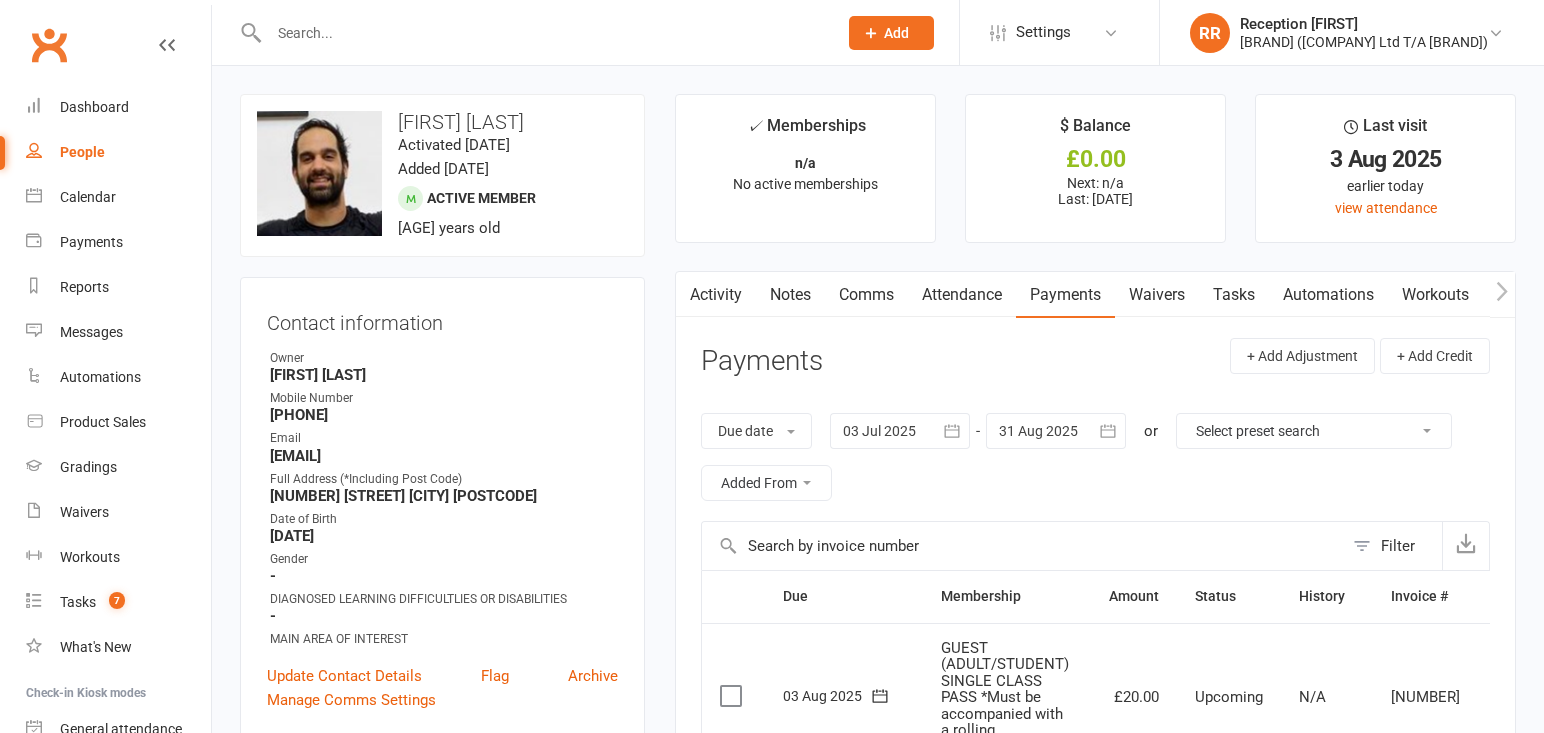 click at bounding box center [733, 696] 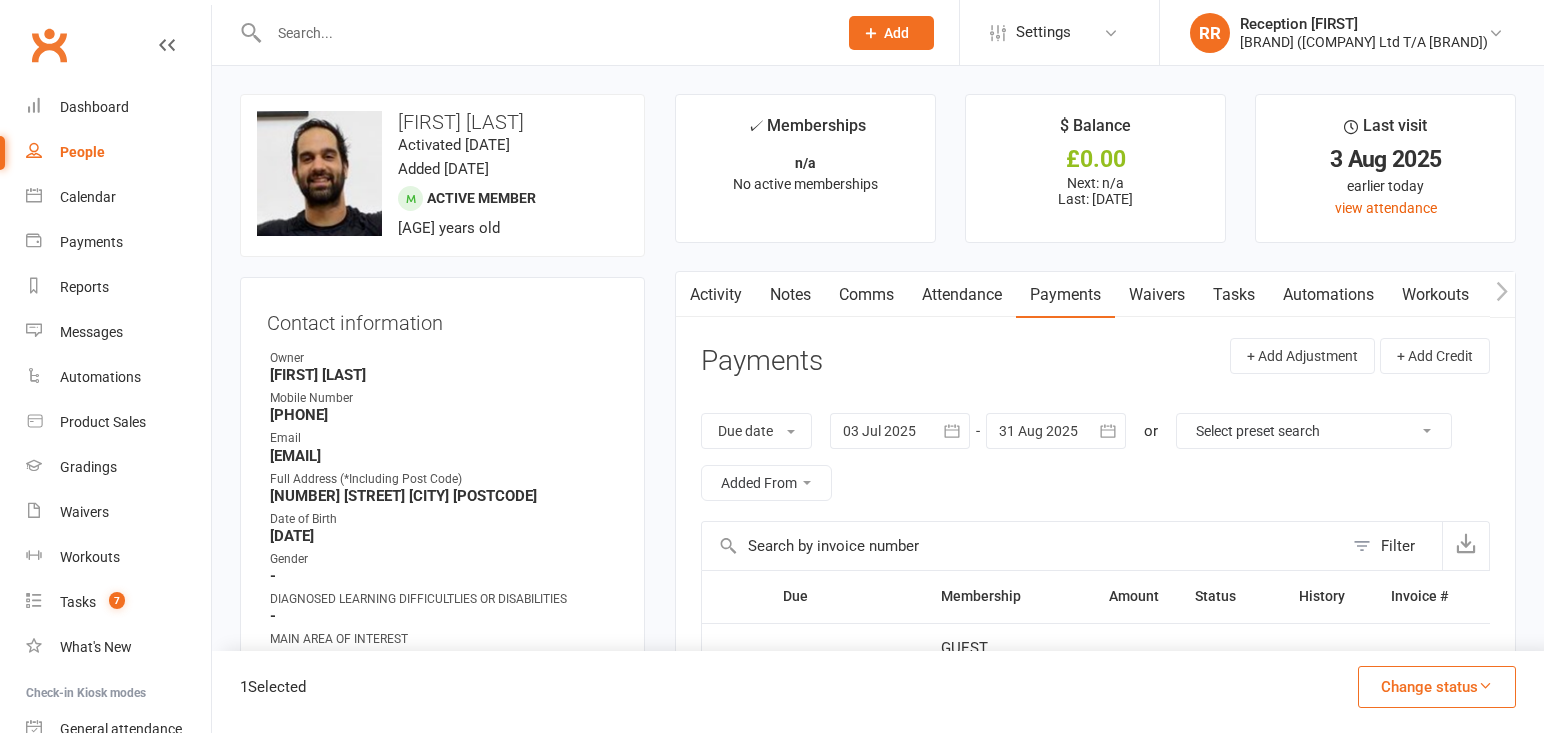click at bounding box center (1485, 685) 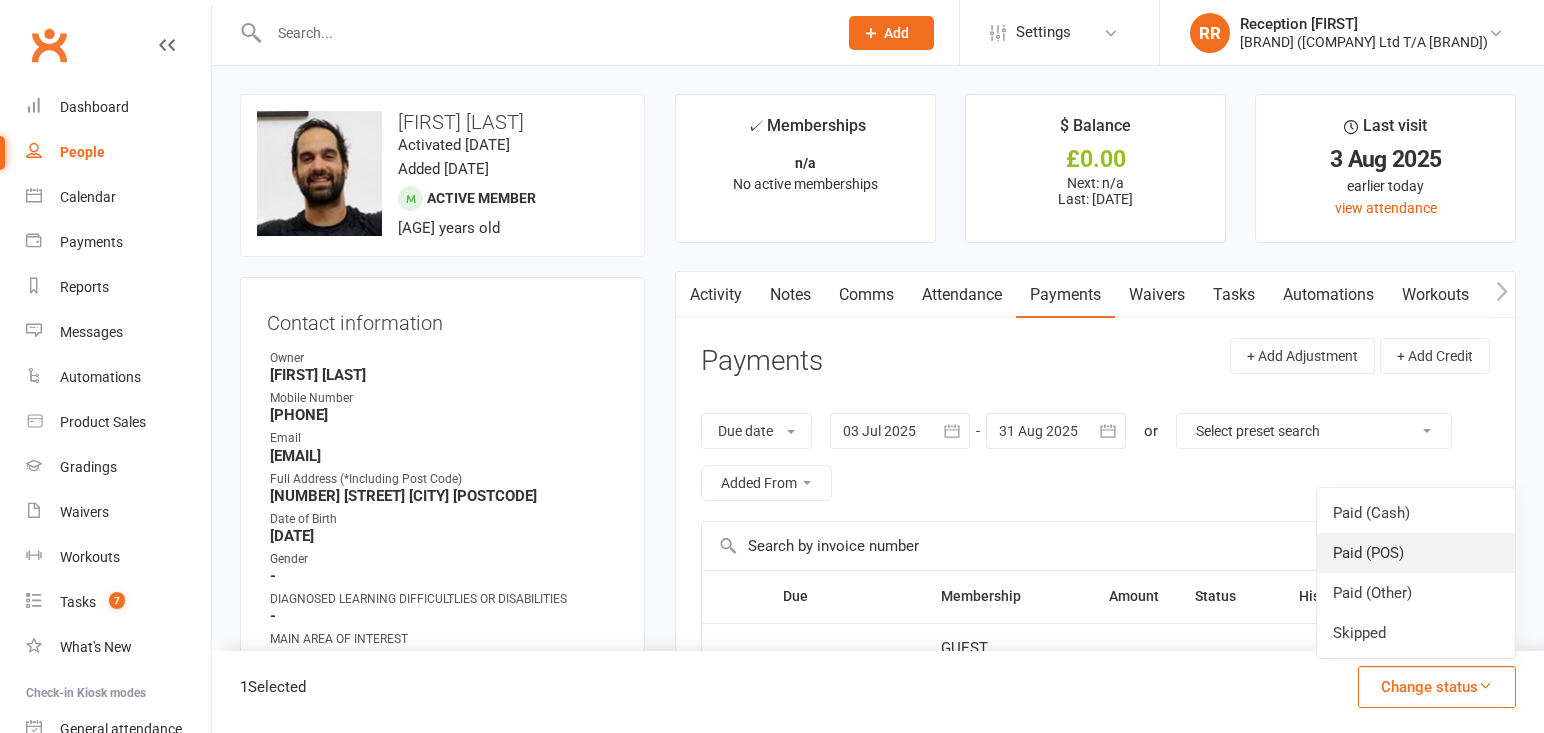 click on "Paid (POS)" at bounding box center [1416, 553] 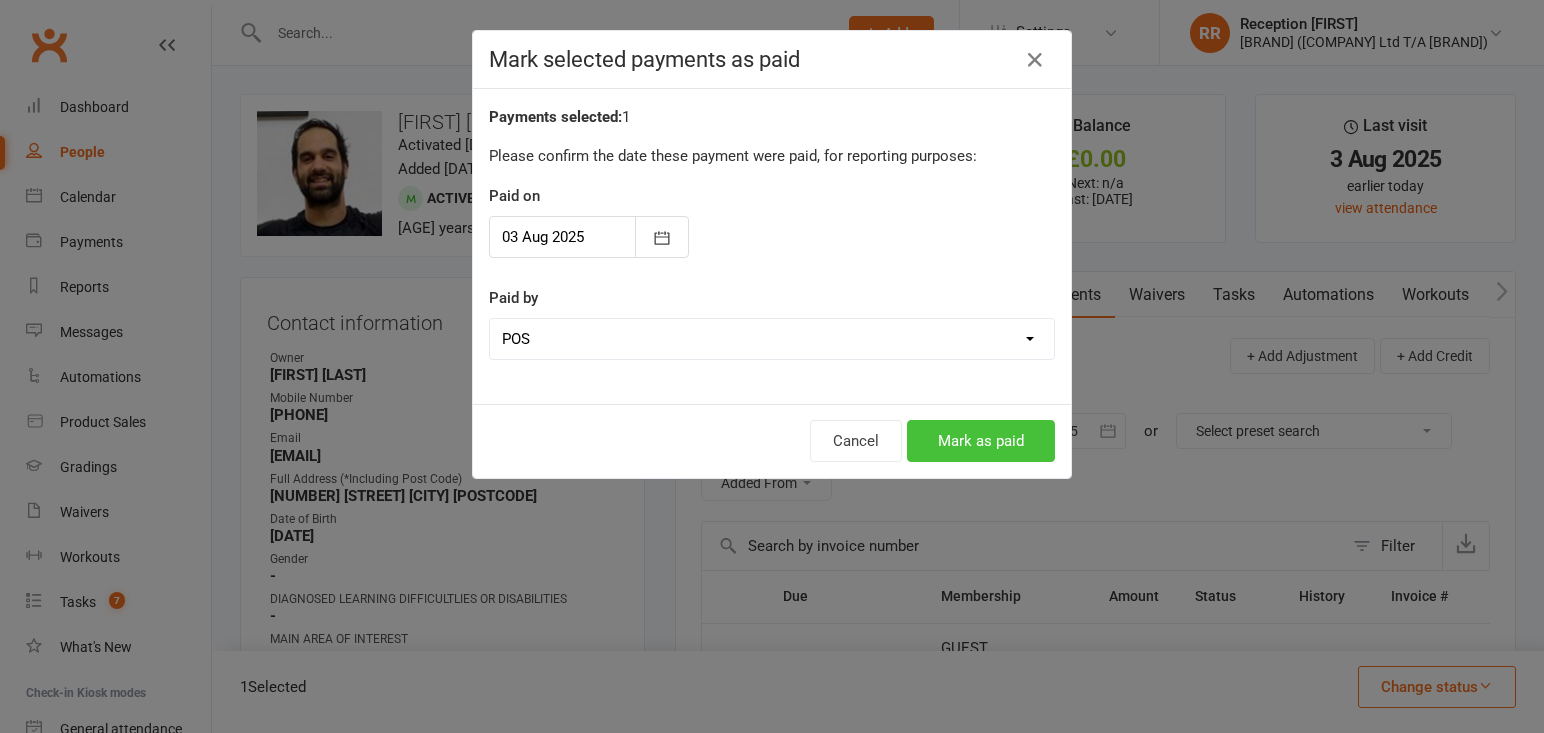 click on "Mark as paid" at bounding box center (981, 441) 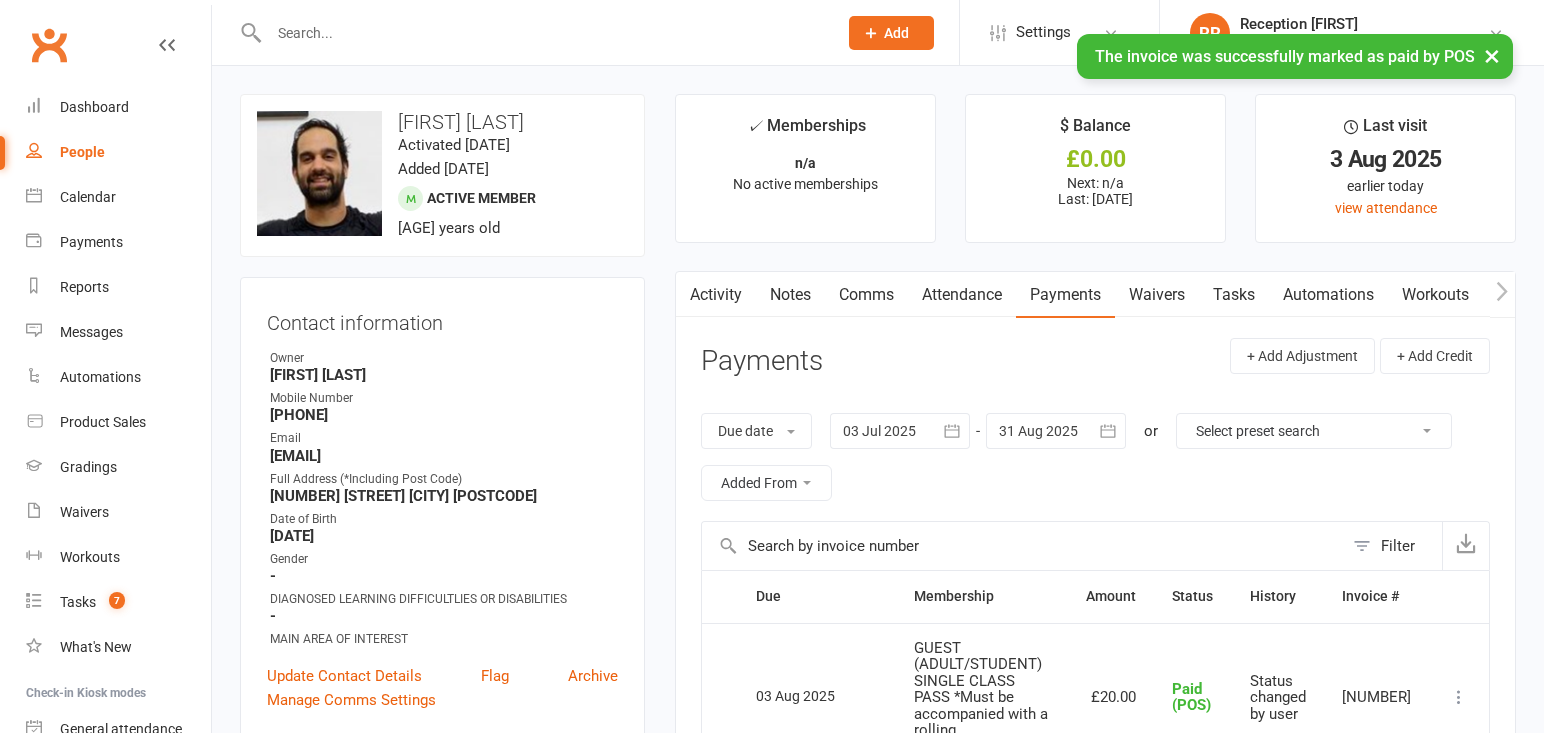 click at bounding box center (543, 33) 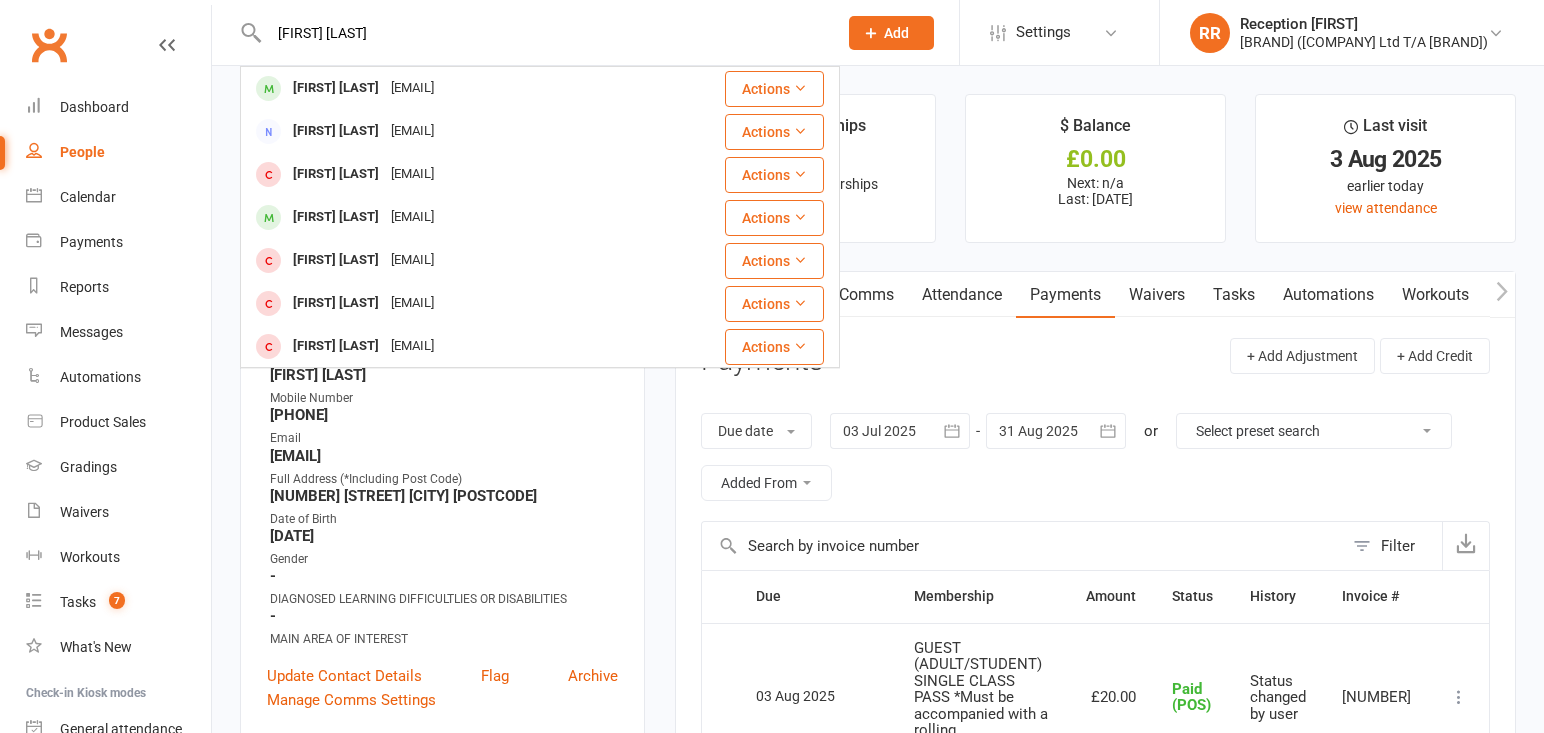 type on "[FIRST] [LAST]" 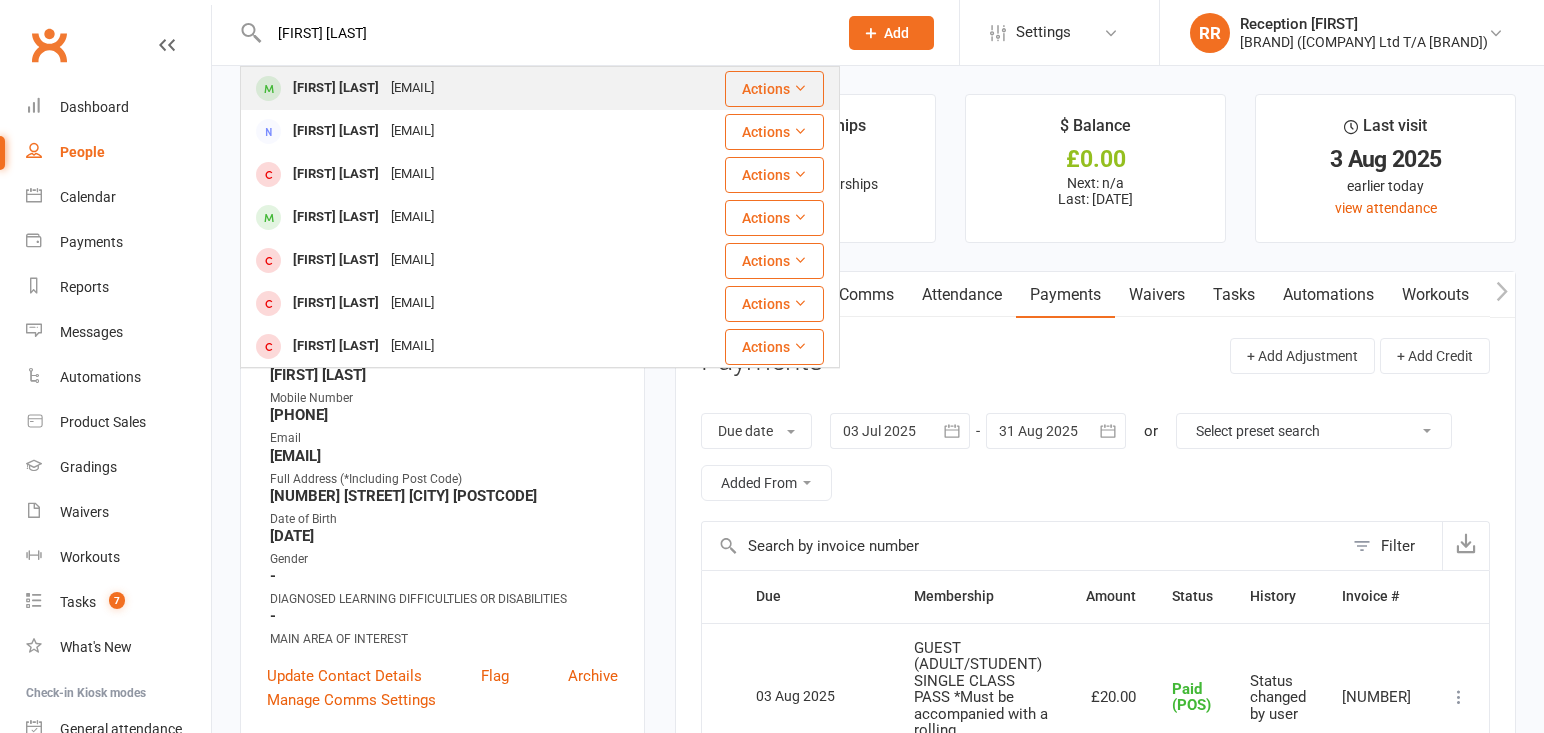drag, startPoint x: 430, startPoint y: 20, endPoint x: 508, endPoint y: 85, distance: 101.53325 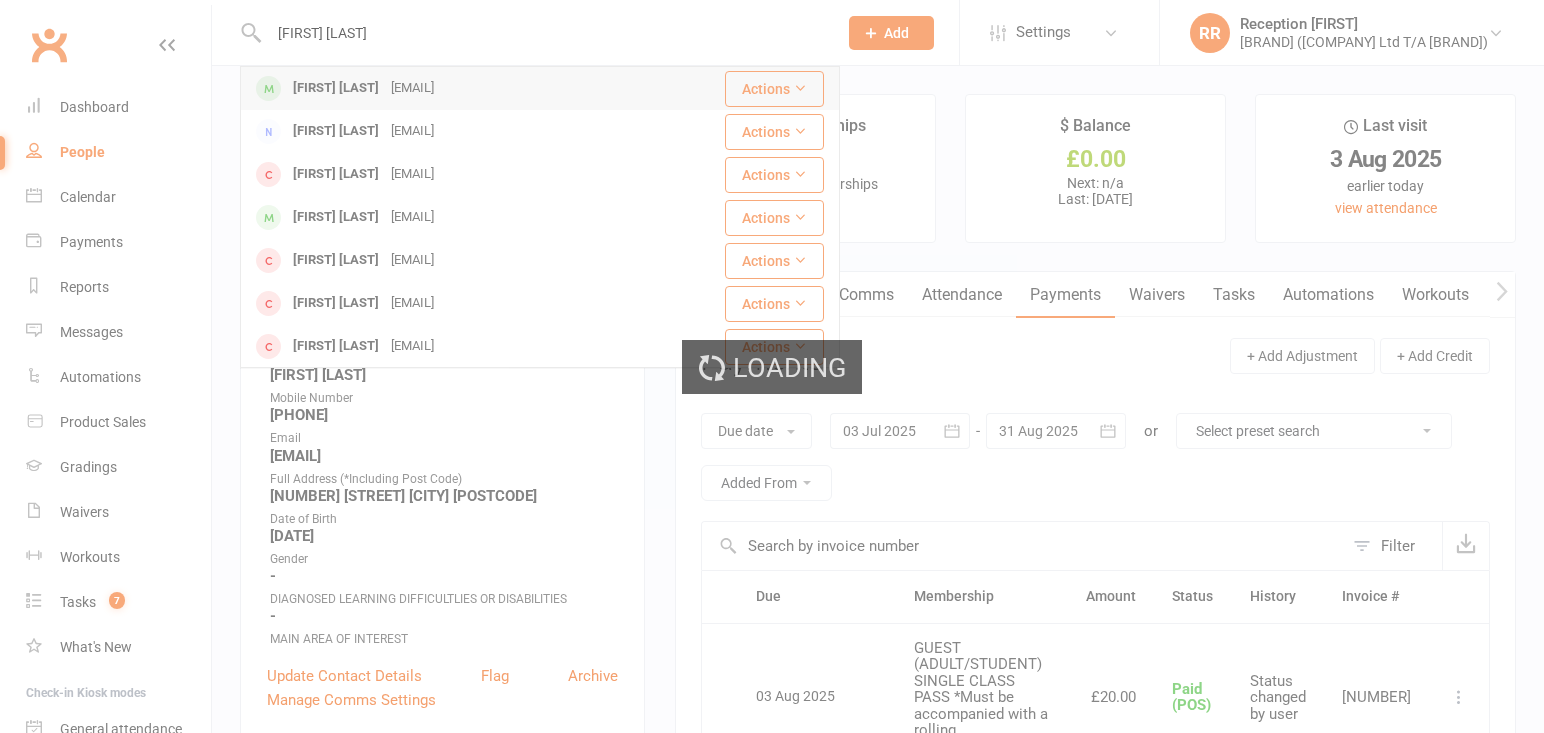 type 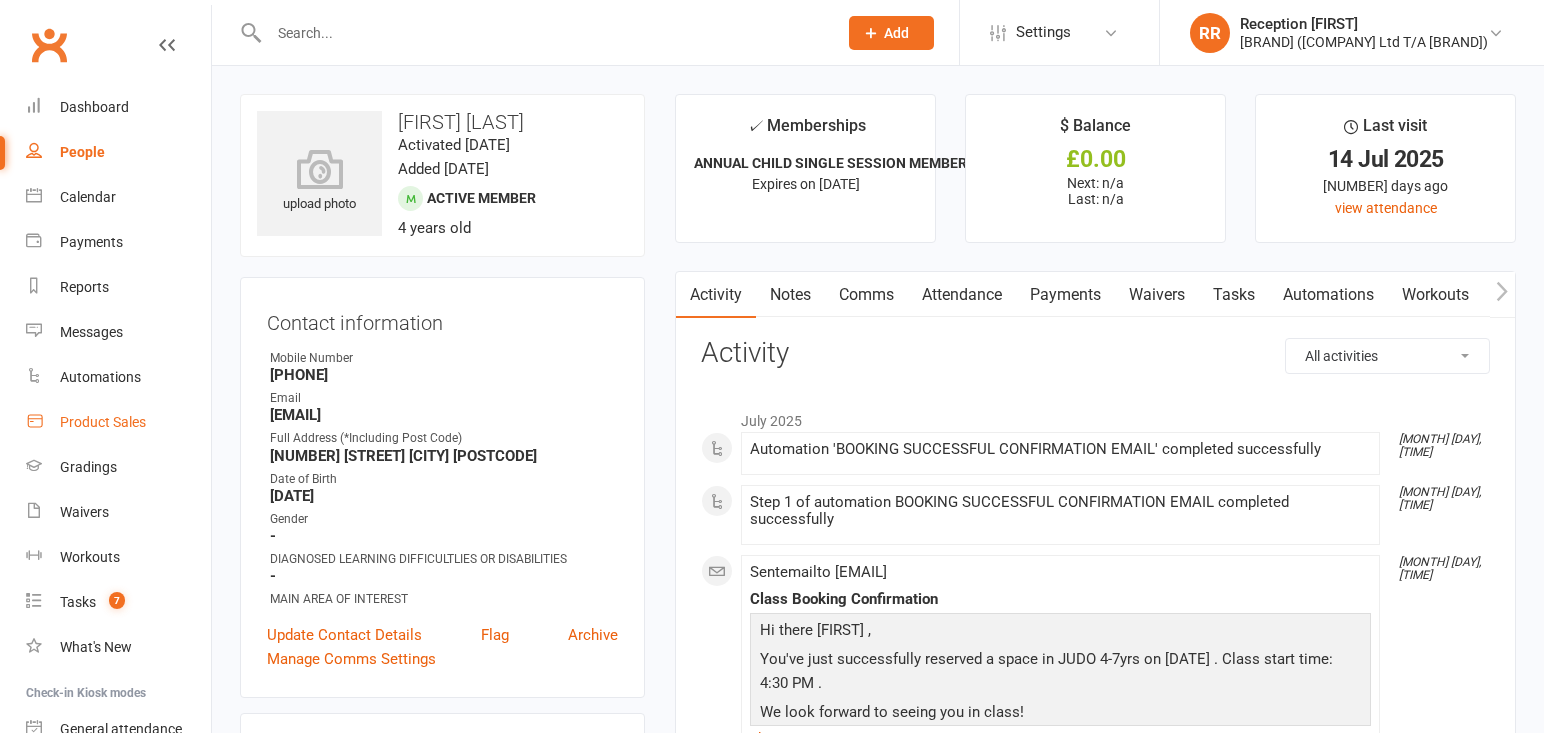 click on "Product Sales" at bounding box center [103, 422] 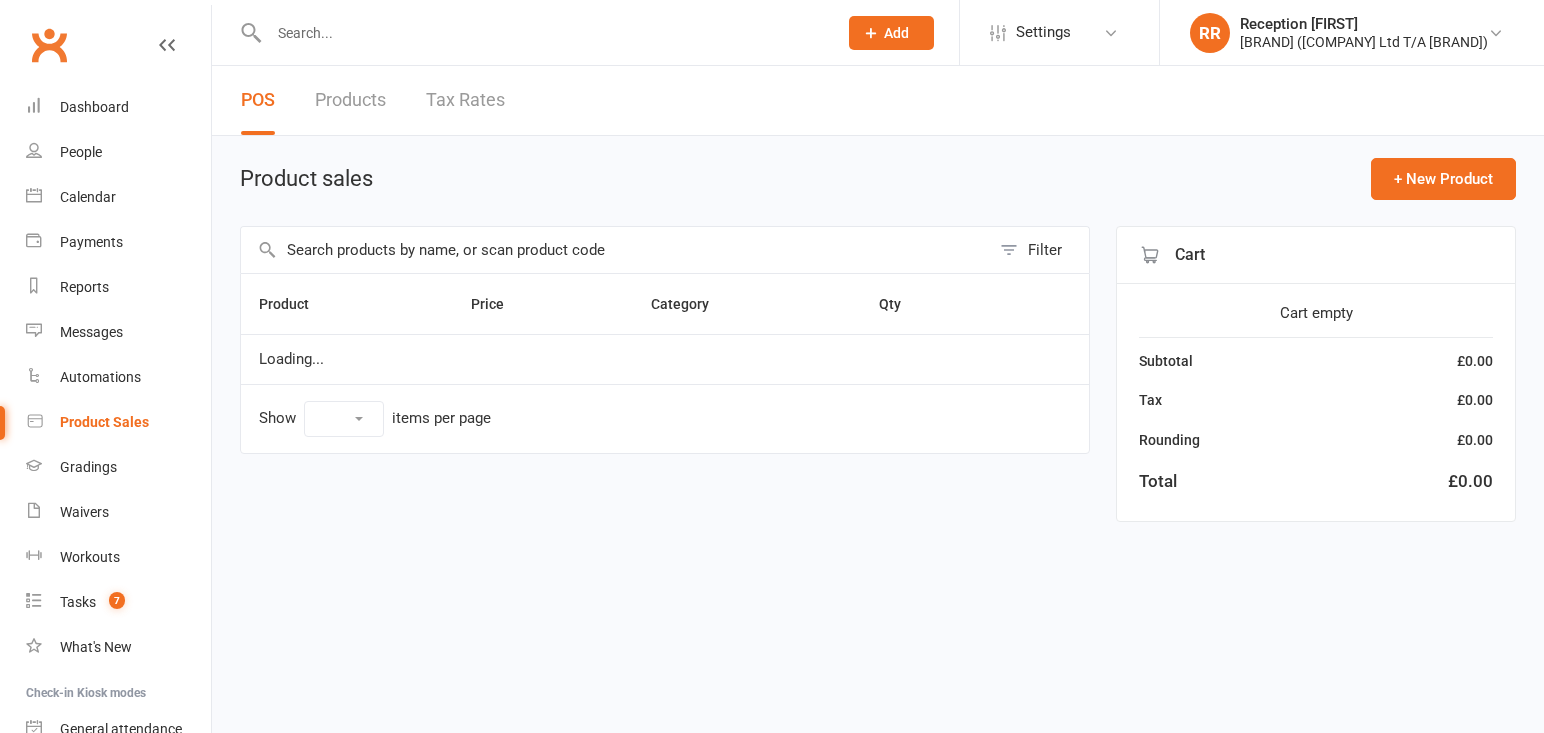 select on "50" 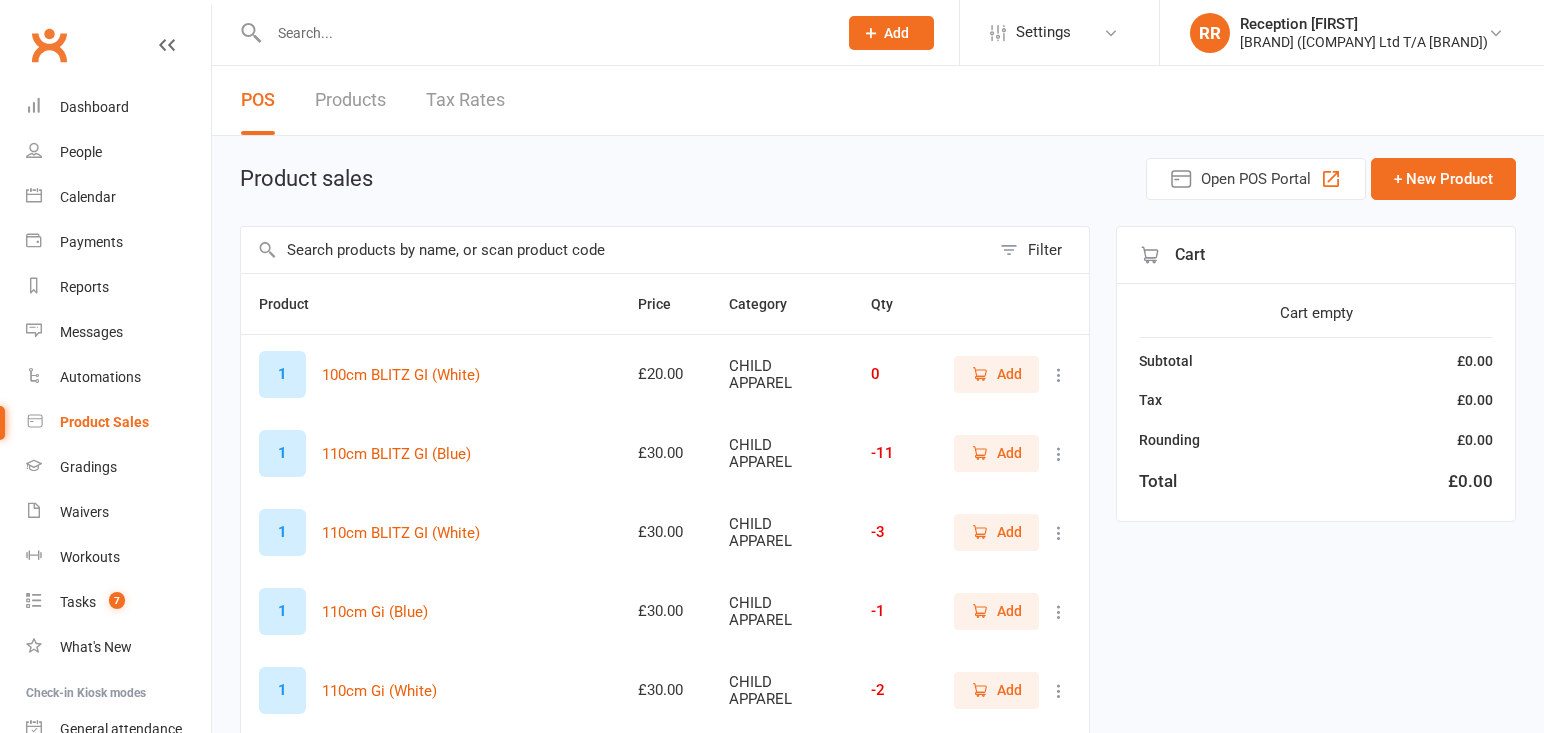click at bounding box center [543, 33] 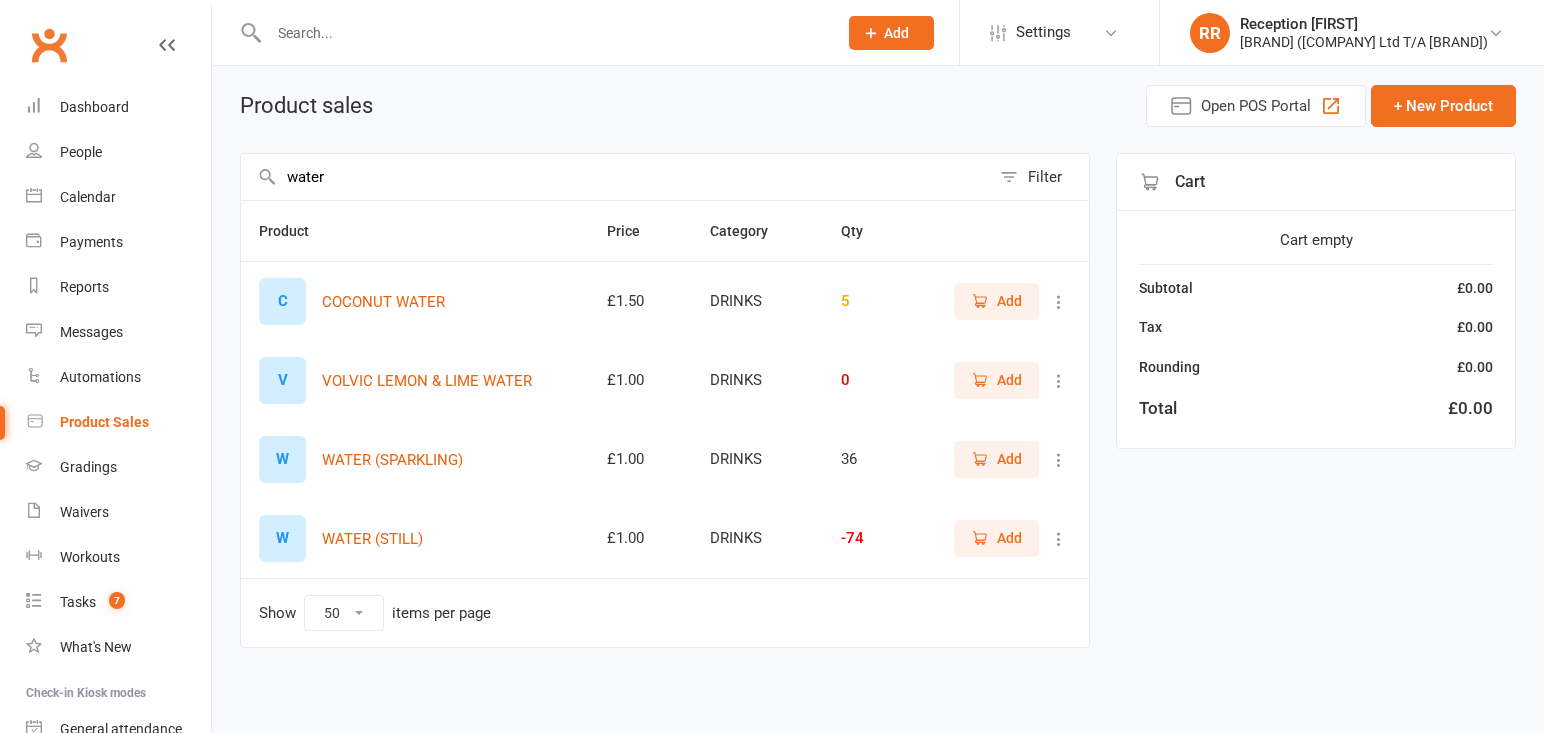 scroll, scrollTop: 82, scrollLeft: 0, axis: vertical 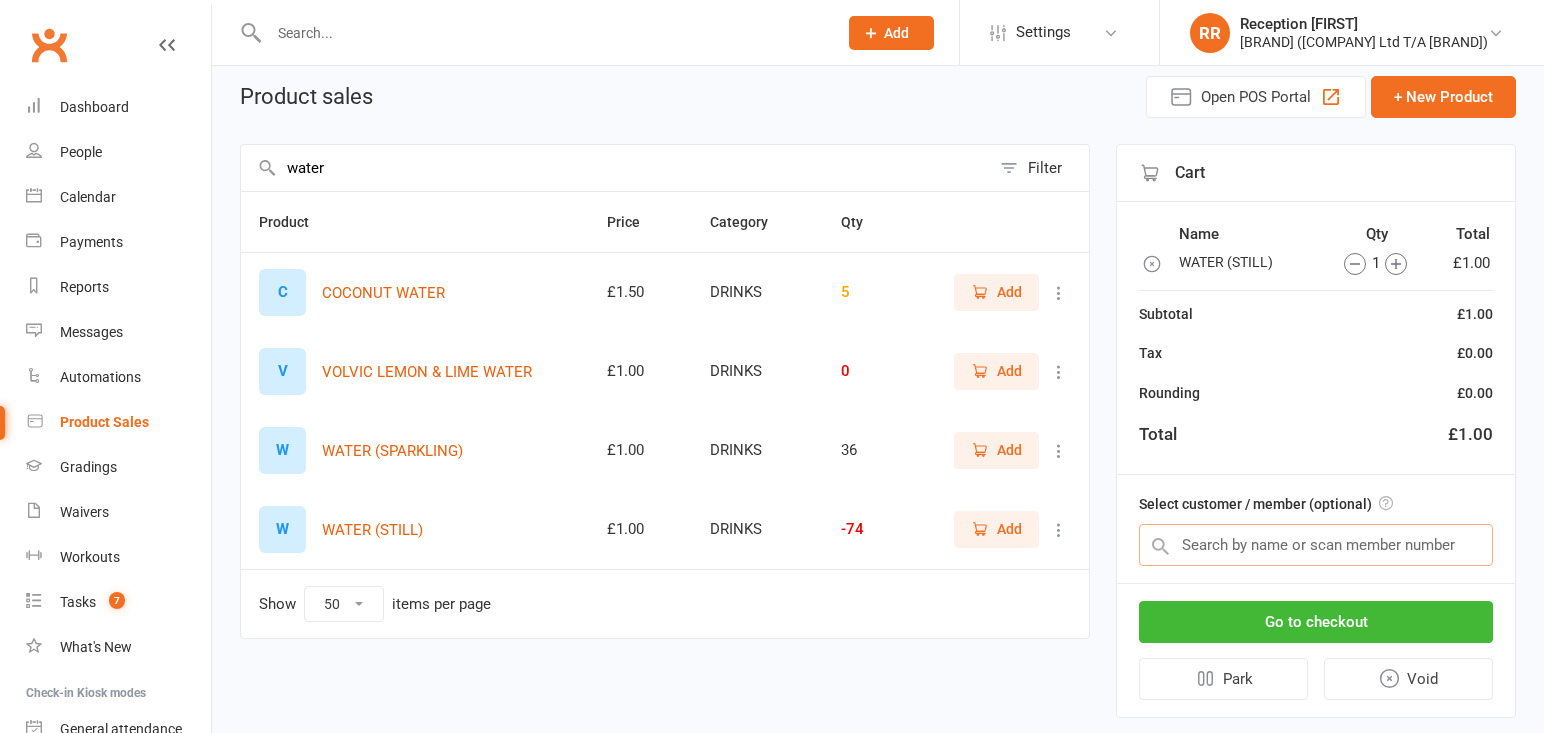 click at bounding box center [1316, 545] 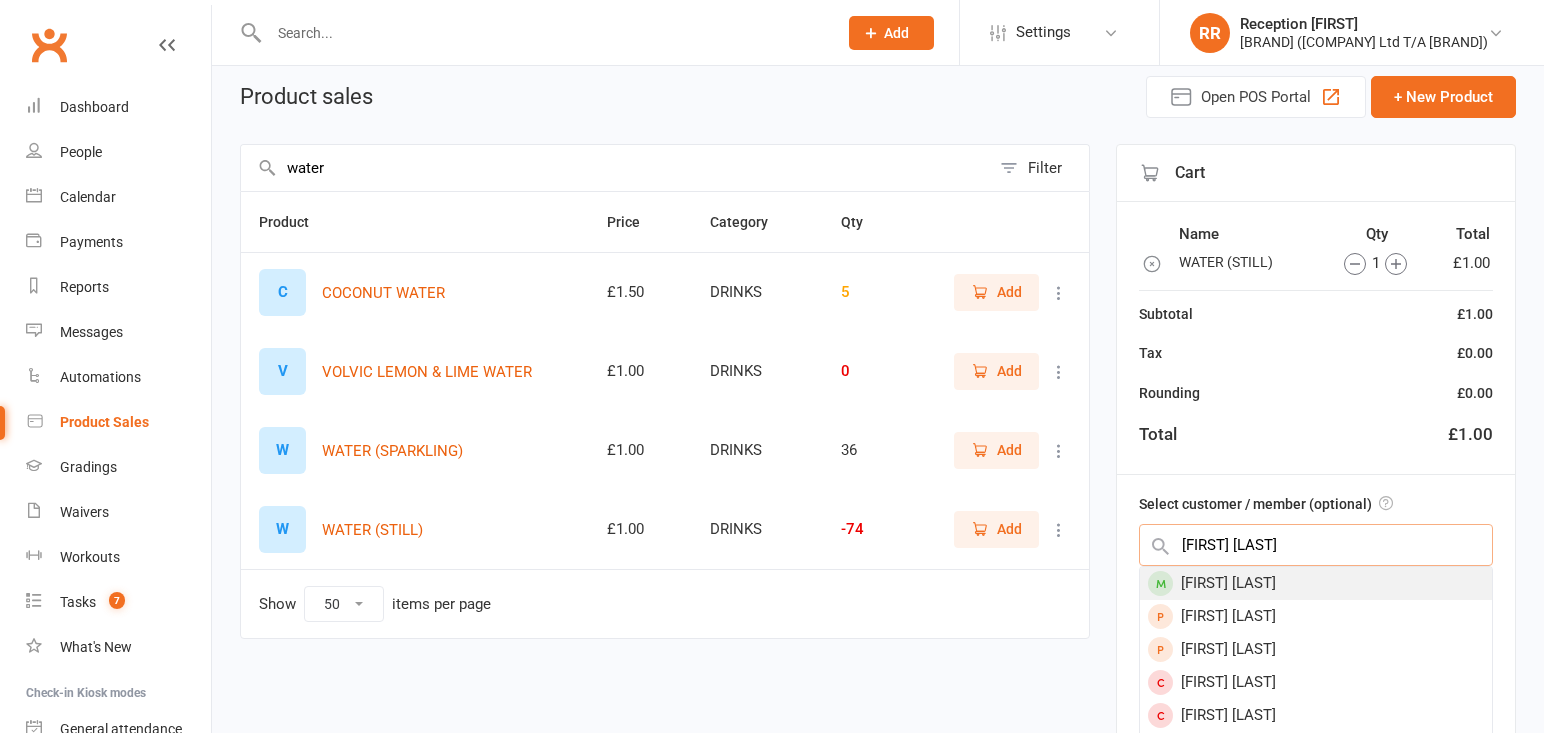 type on "daniel mcorm" 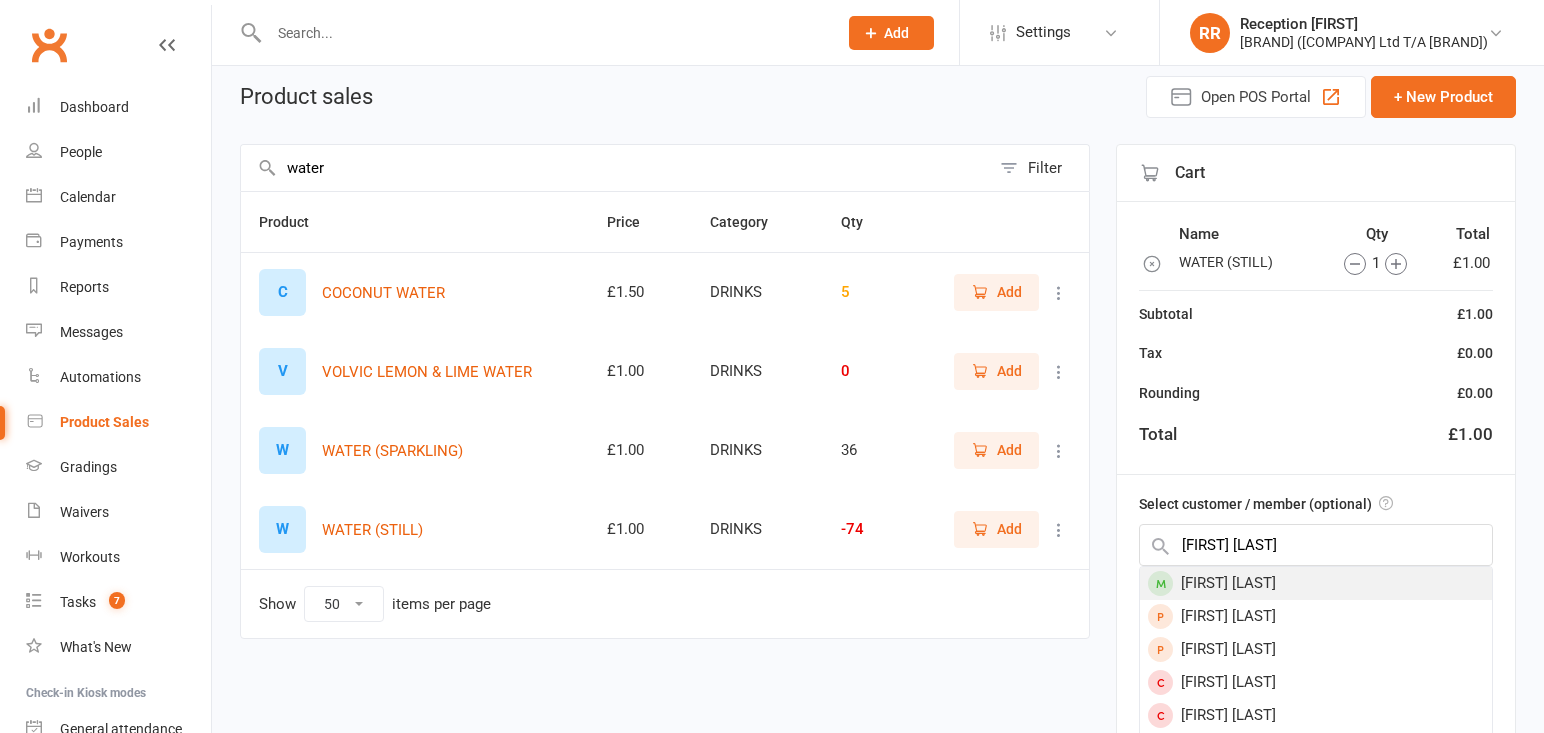 click on "Daniel McCormack" at bounding box center [1316, 583] 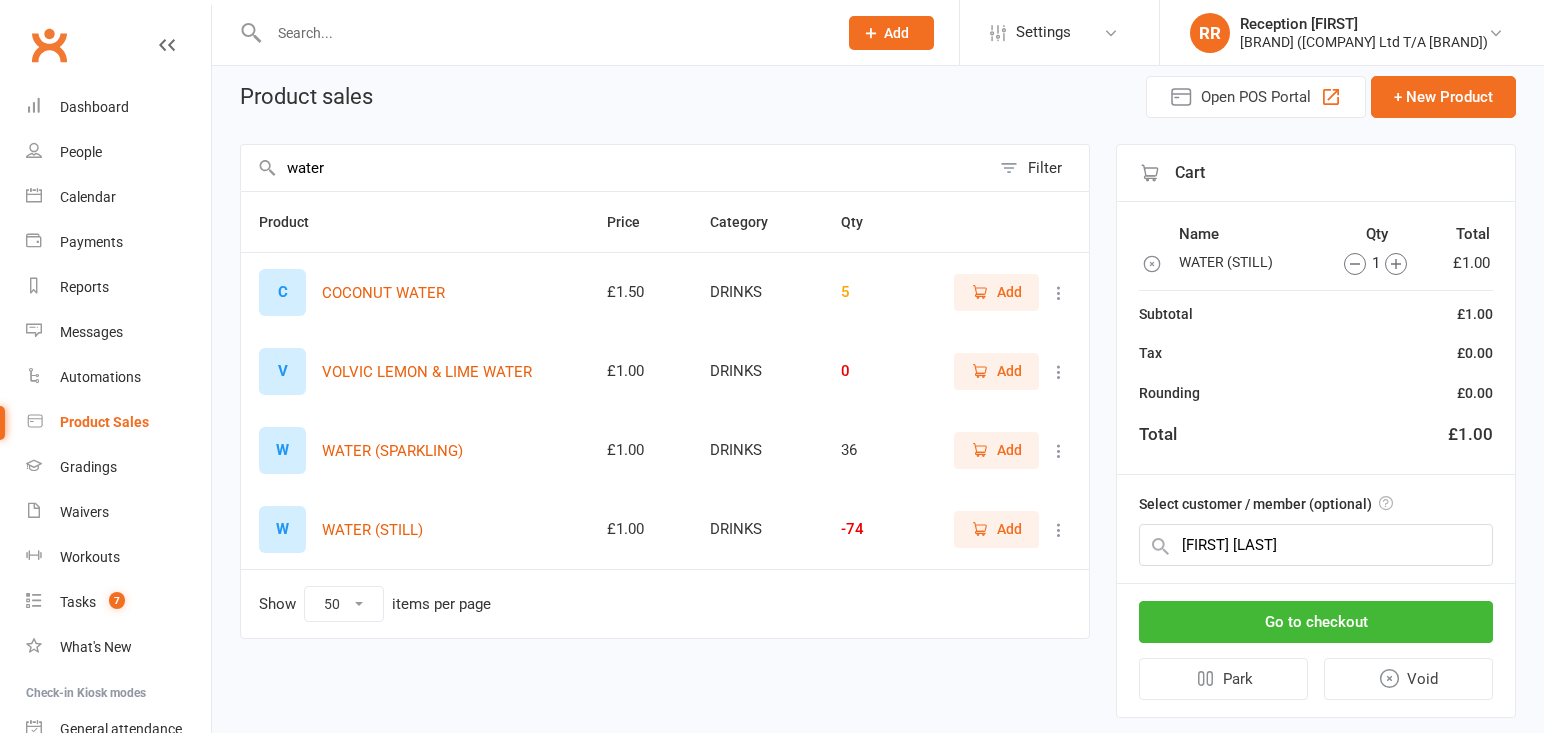 type 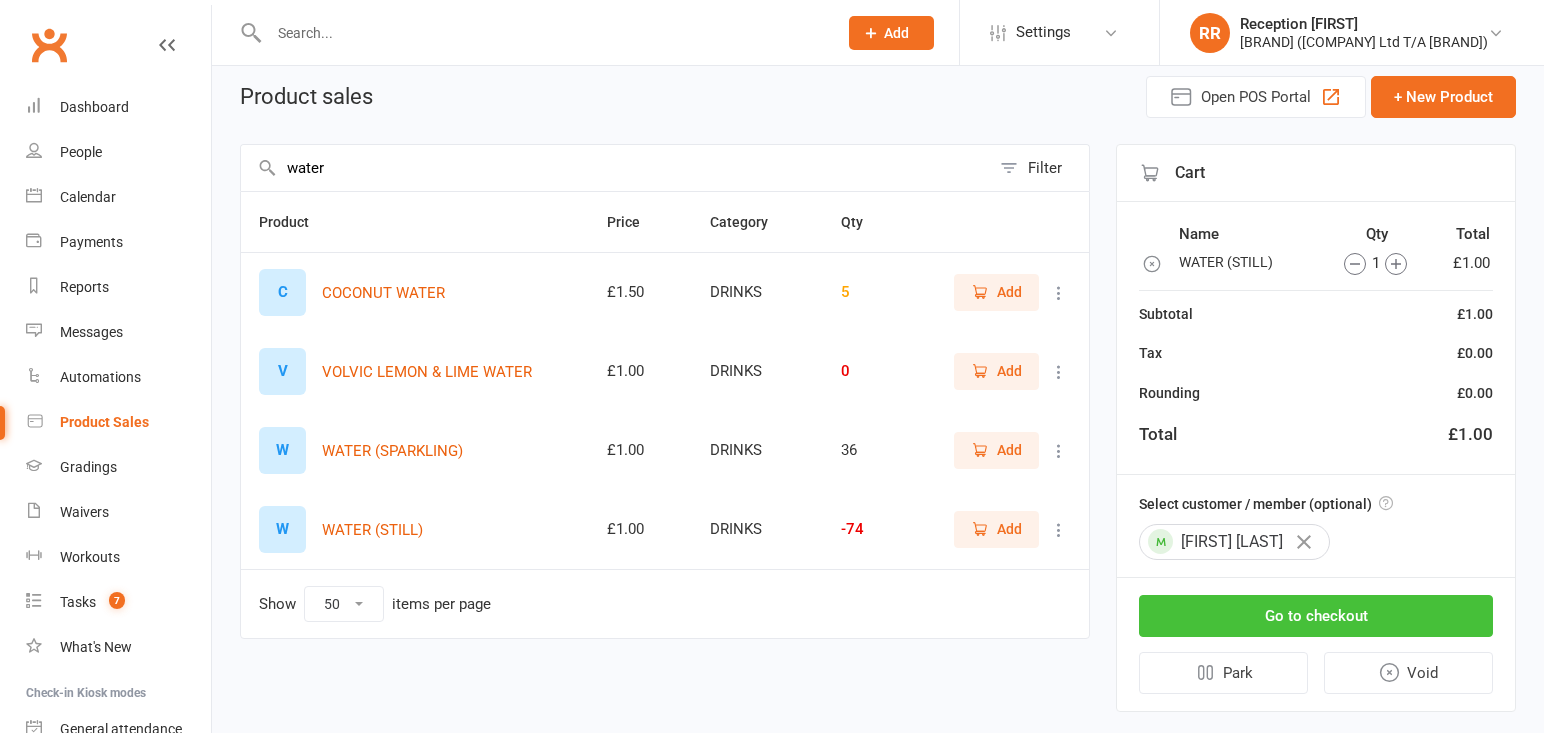 click on "Go to checkout" at bounding box center (1316, 616) 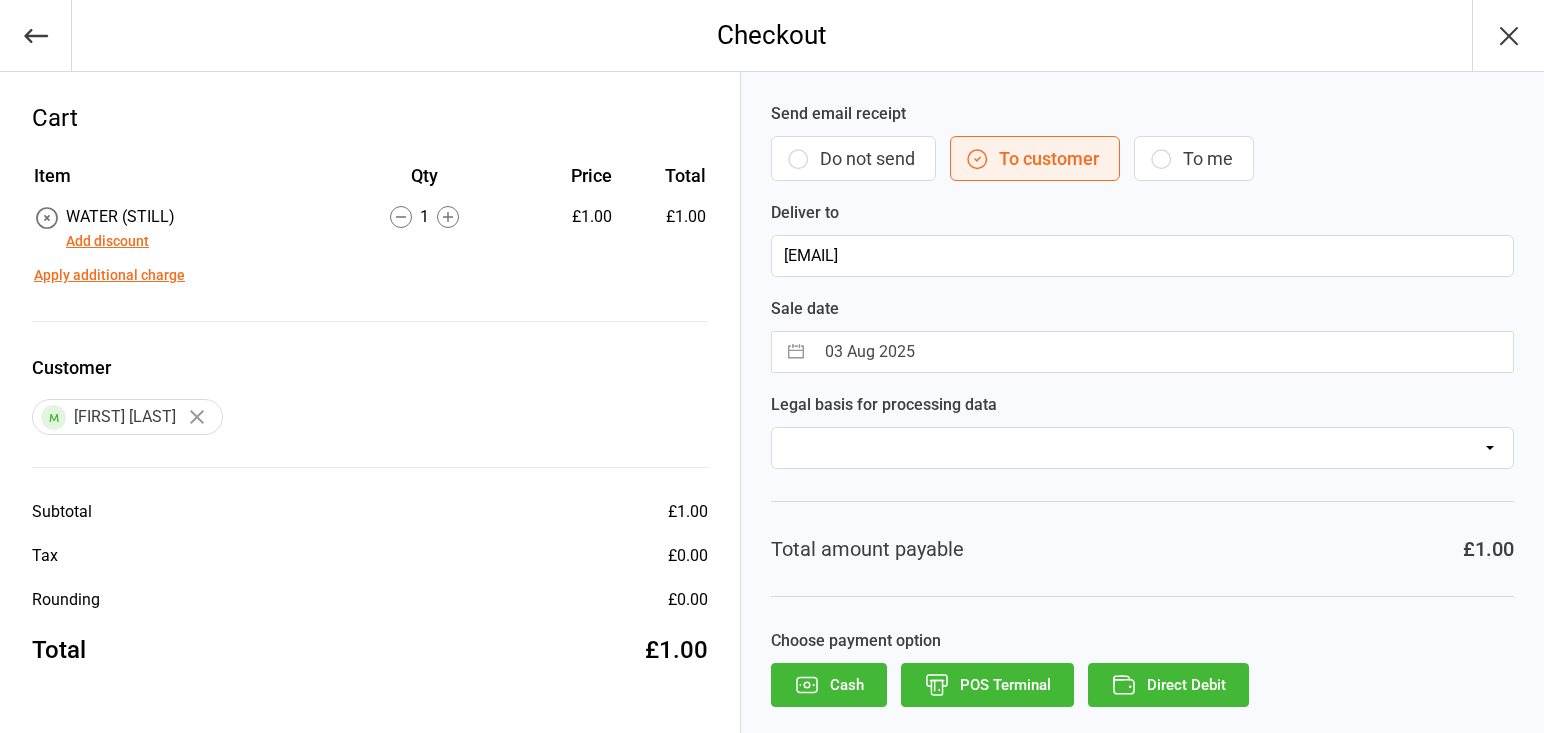 scroll, scrollTop: 0, scrollLeft: 0, axis: both 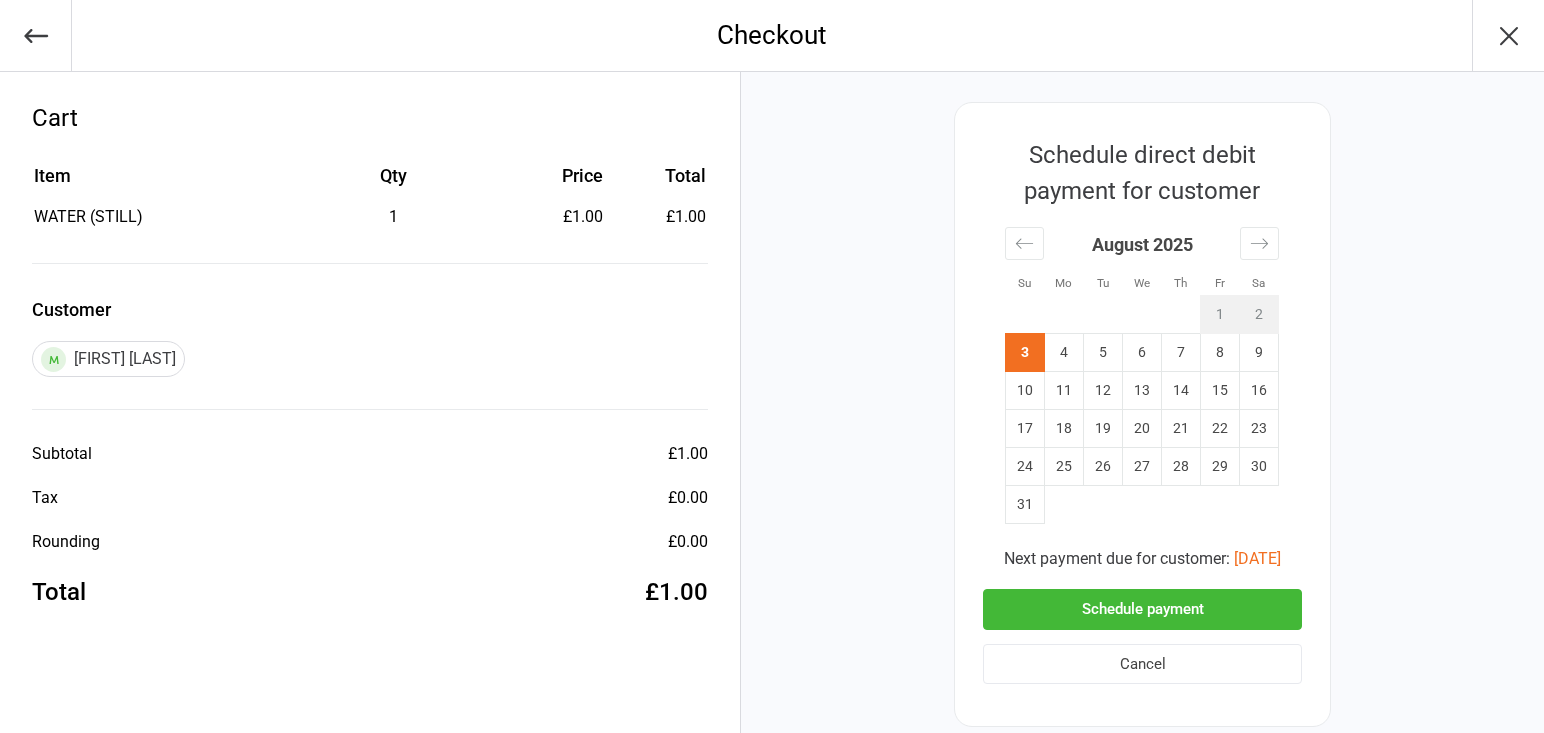 drag, startPoint x: 1190, startPoint y: 543, endPoint x: 1177, endPoint y: 551, distance: 15.264338 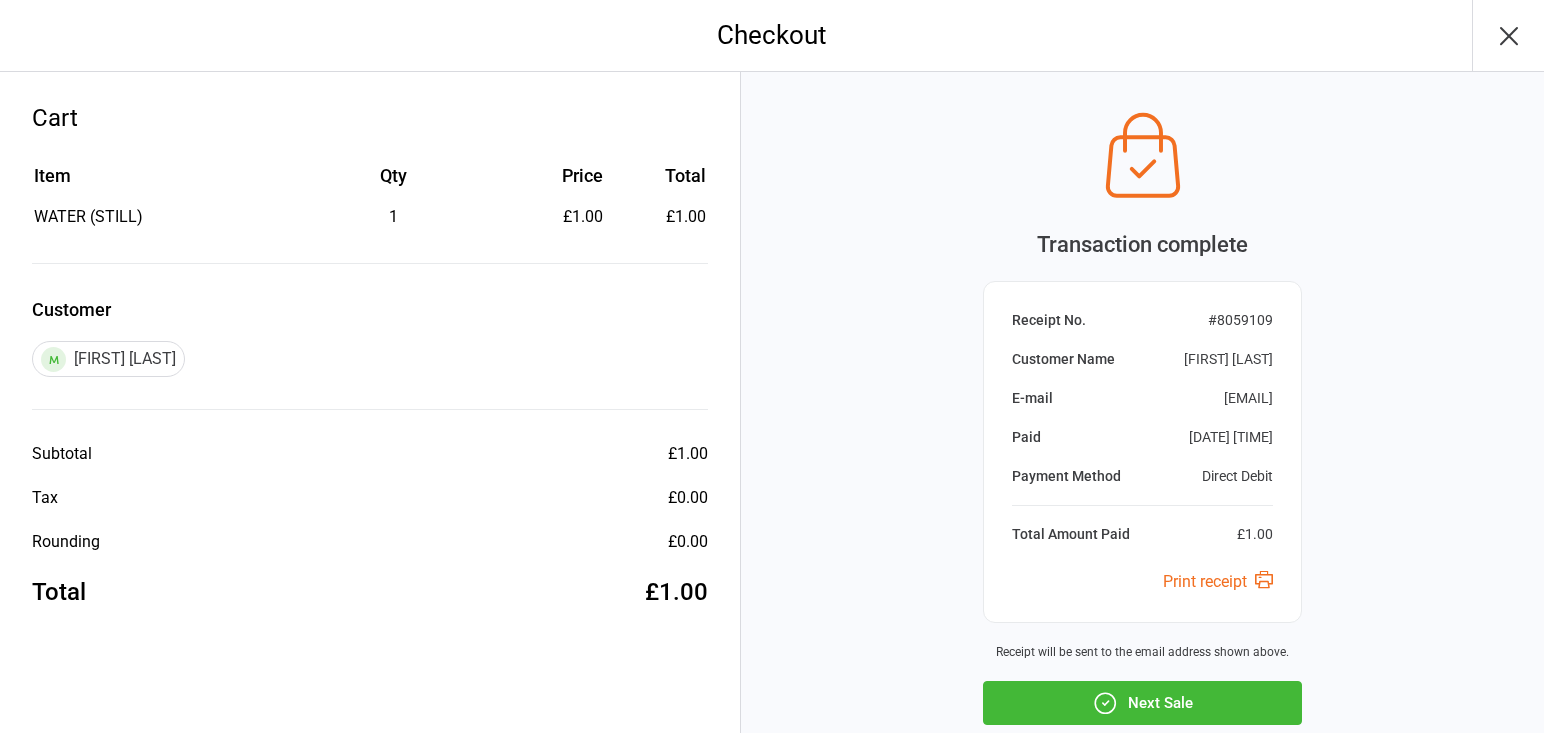 click on "Next Sale" at bounding box center (1142, 703) 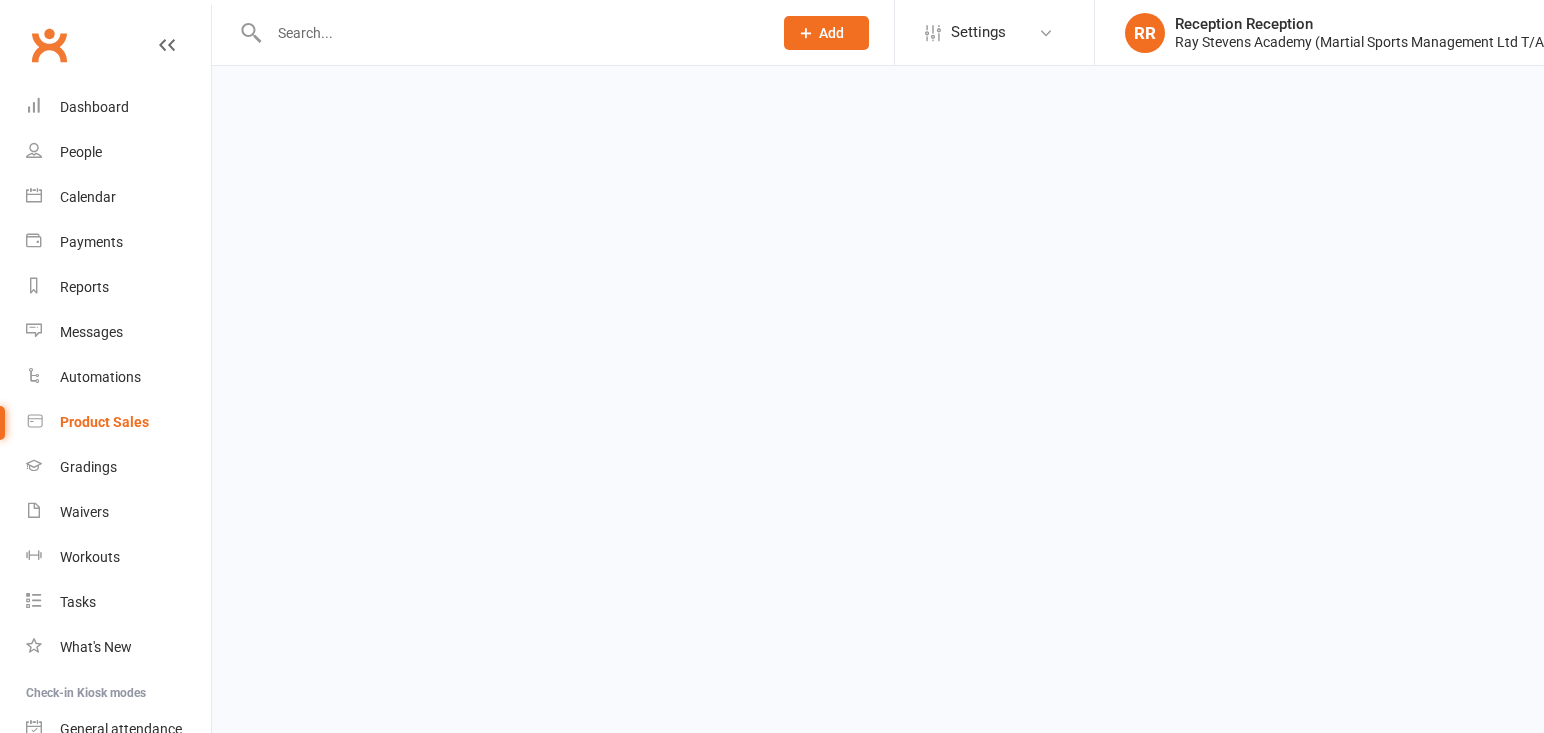 scroll, scrollTop: 0, scrollLeft: 0, axis: both 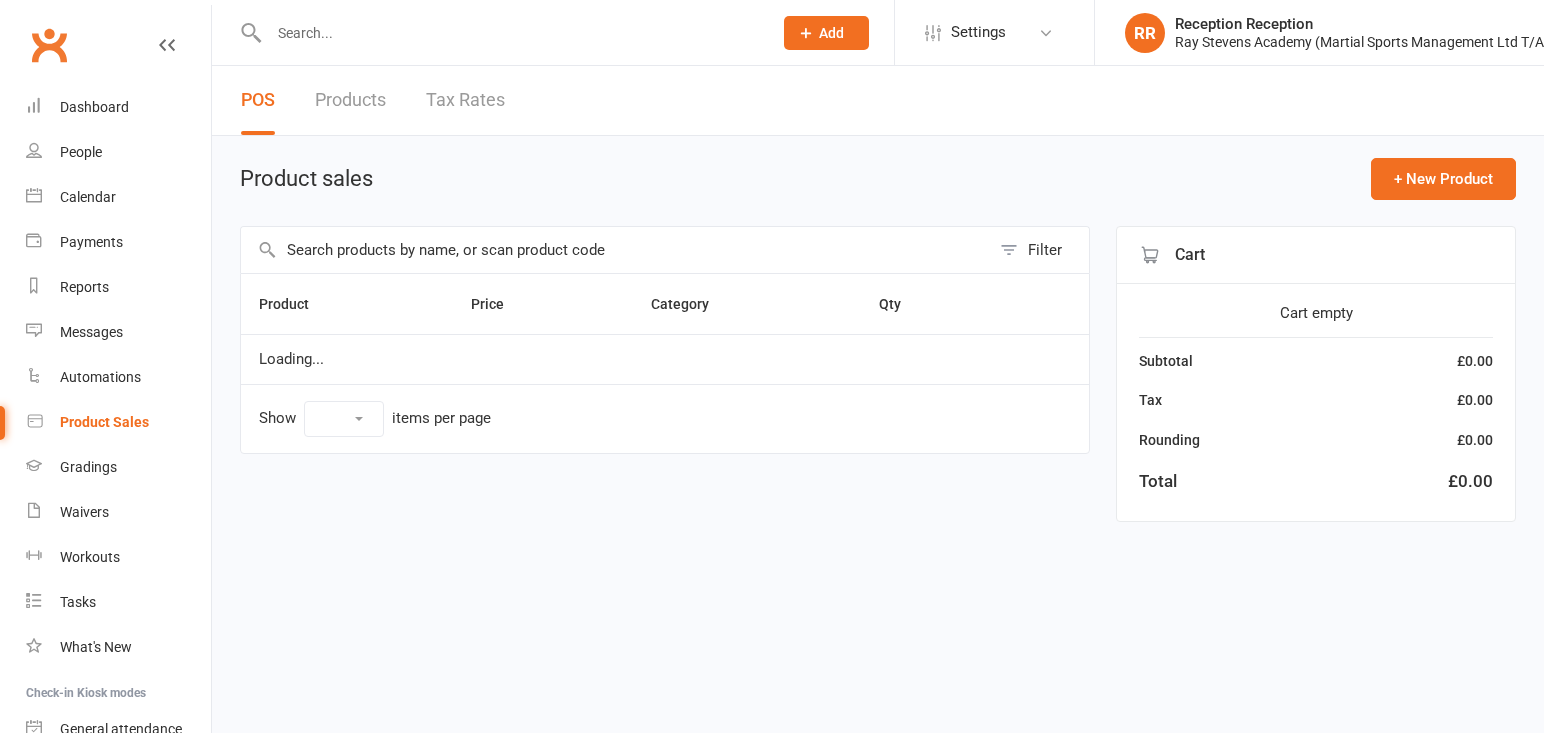 select on "50" 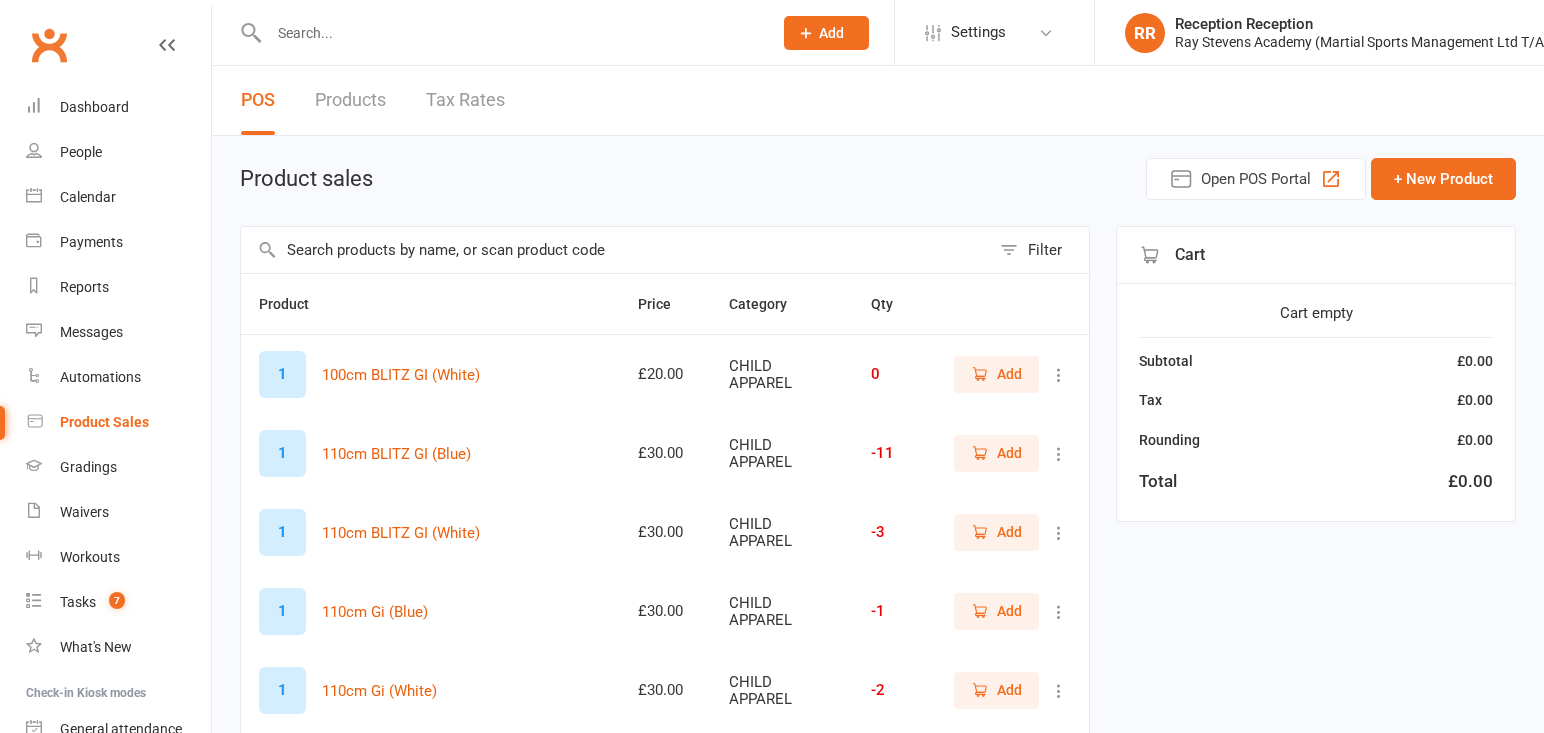 click at bounding box center (499, 32) 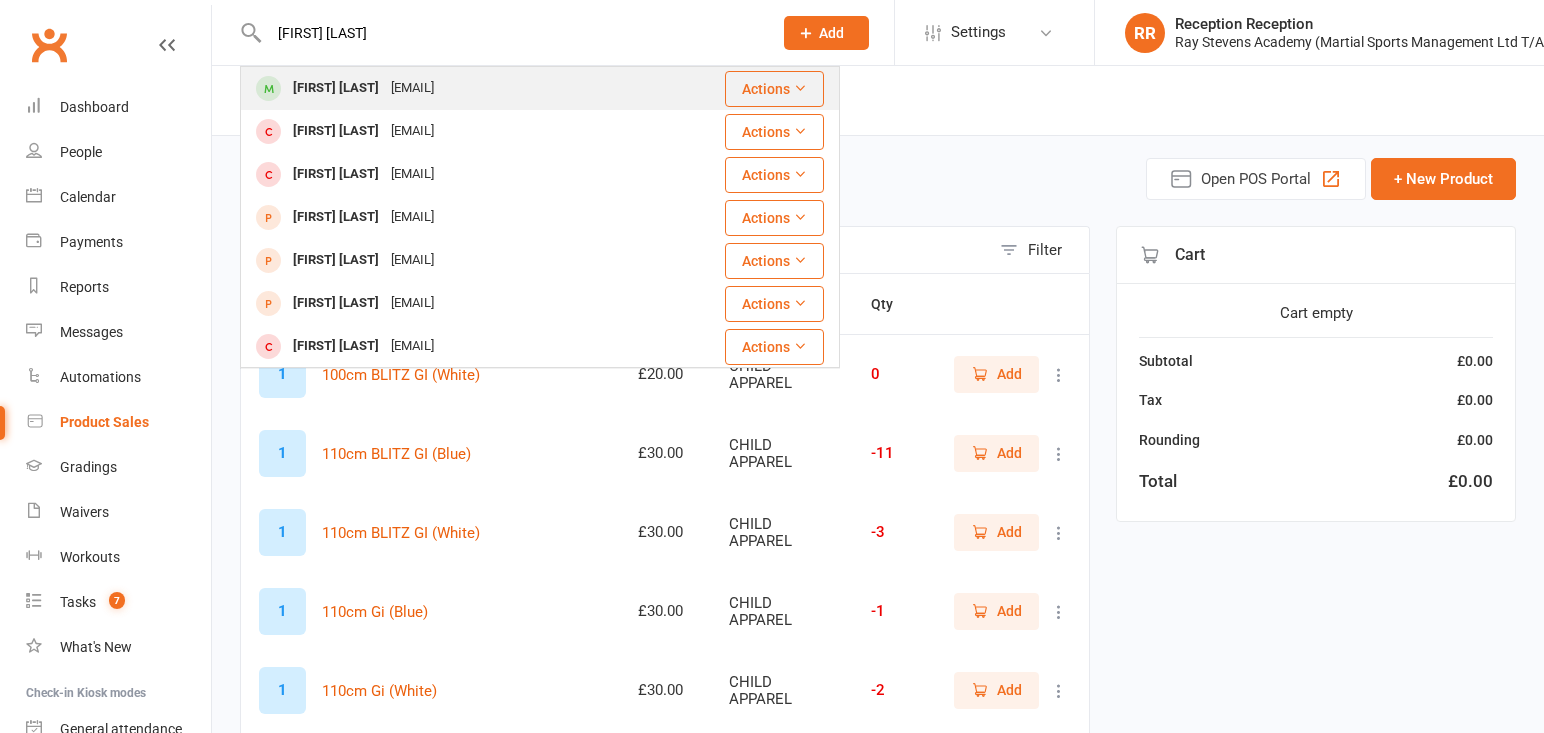 type on "[FIRST] [LAST]" 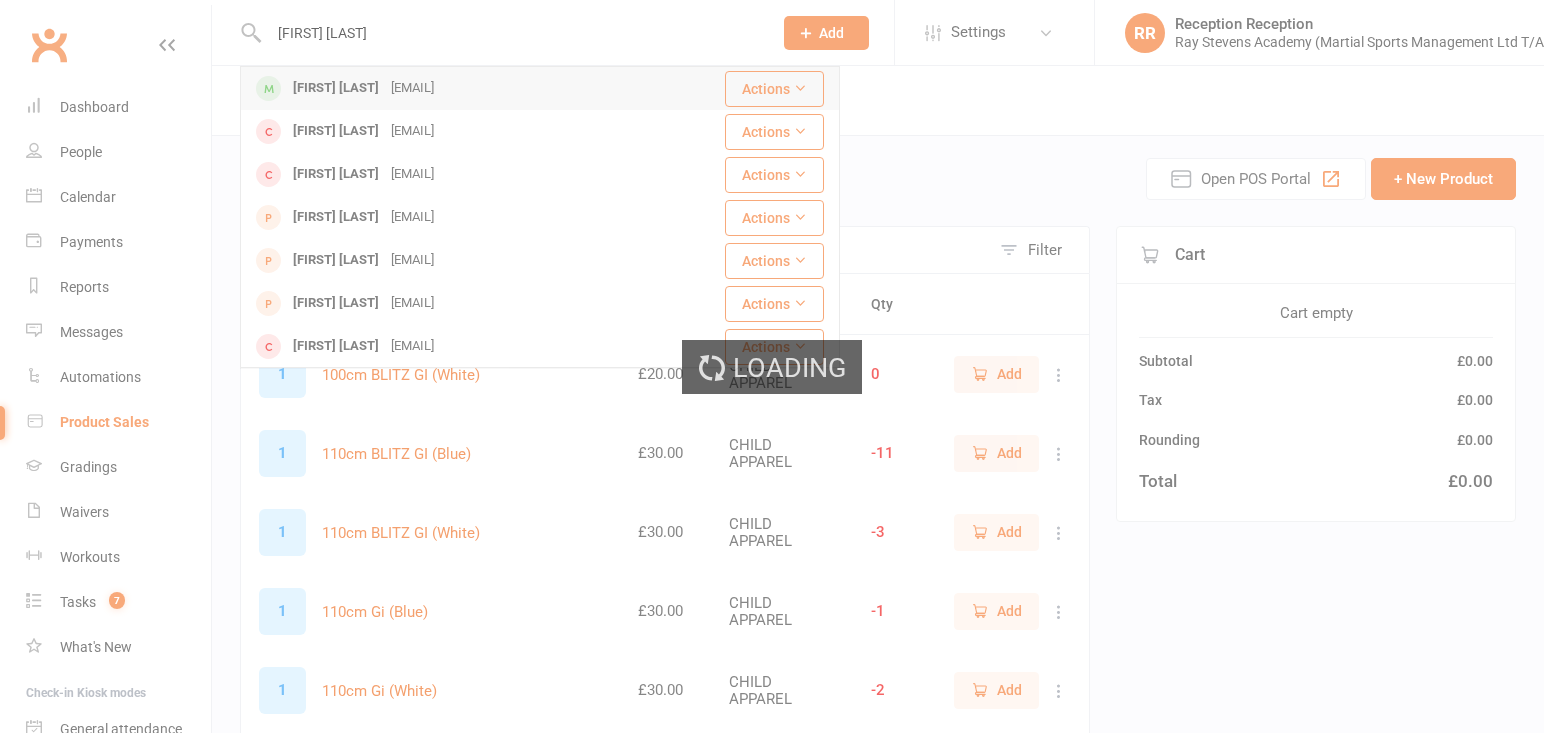 type 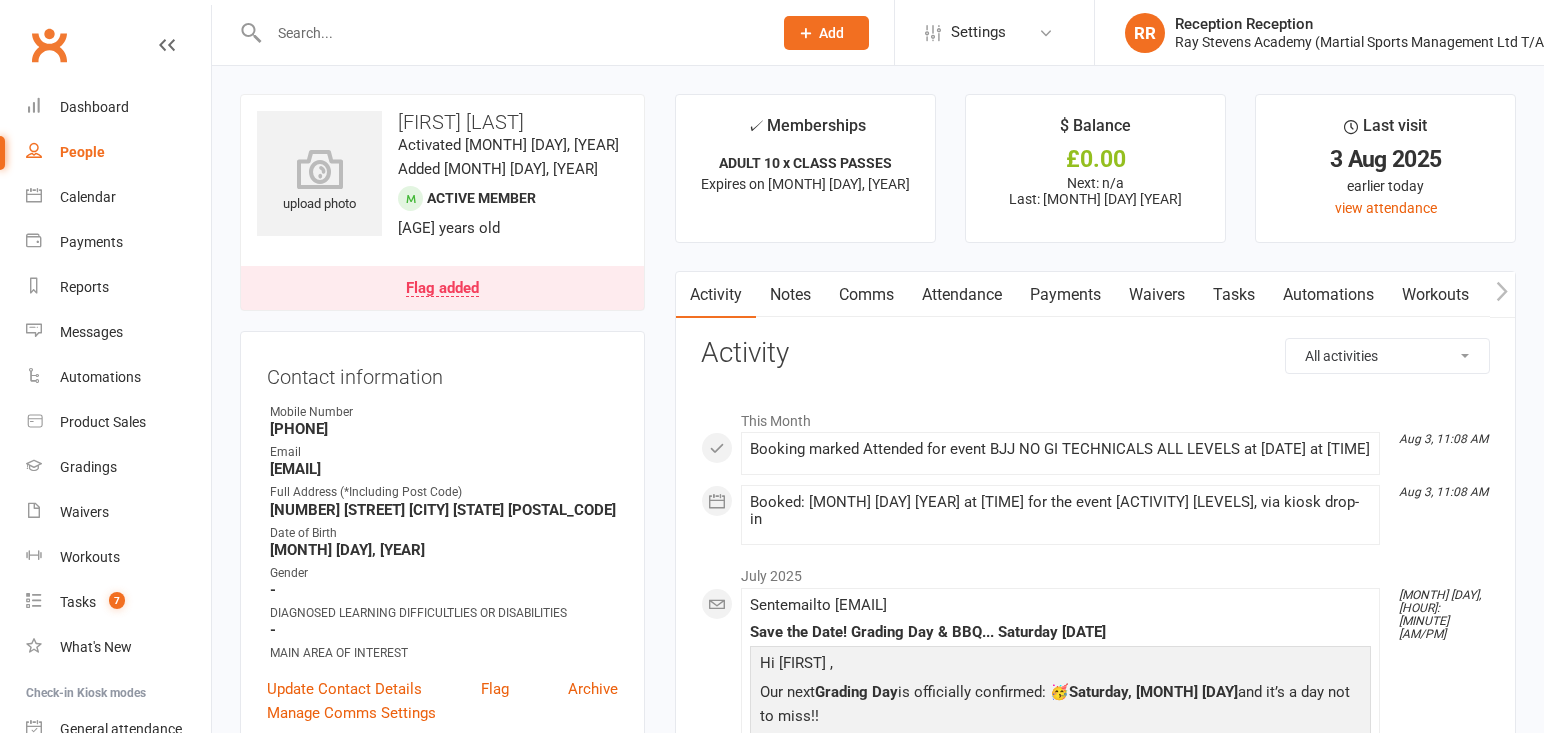 scroll, scrollTop: 0, scrollLeft: 0, axis: both 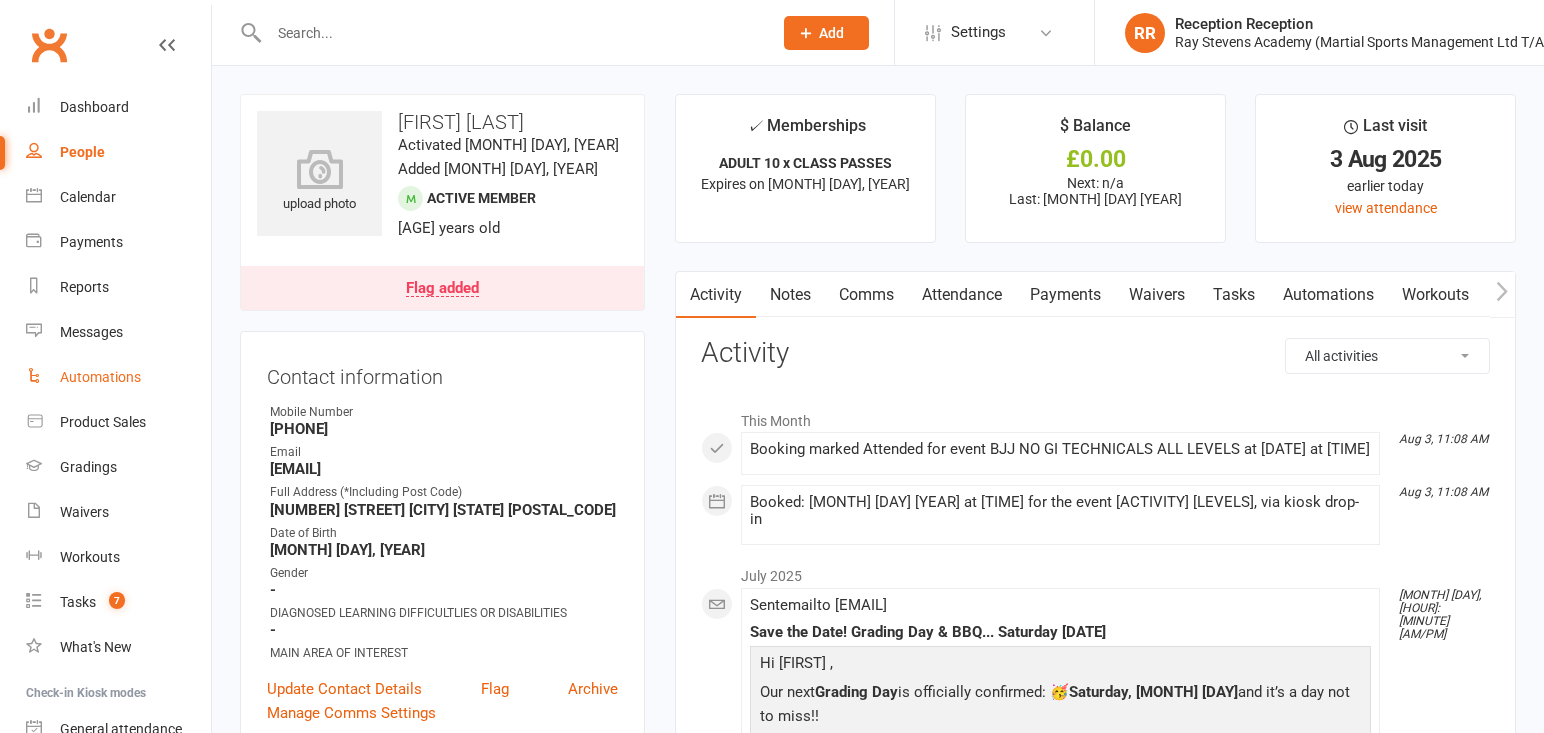 drag, startPoint x: 150, startPoint y: 412, endPoint x: 198, endPoint y: 357, distance: 73 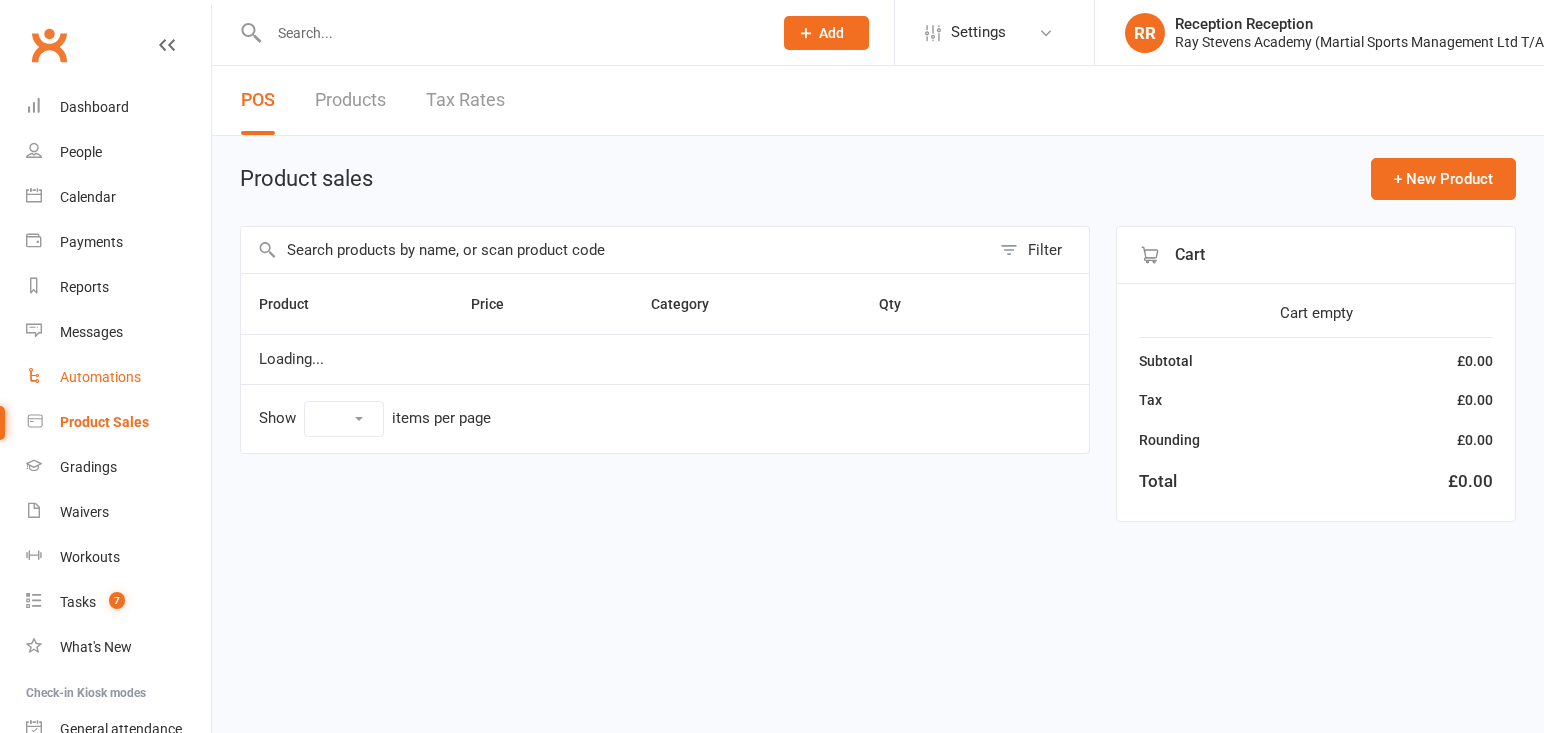 select on "50" 